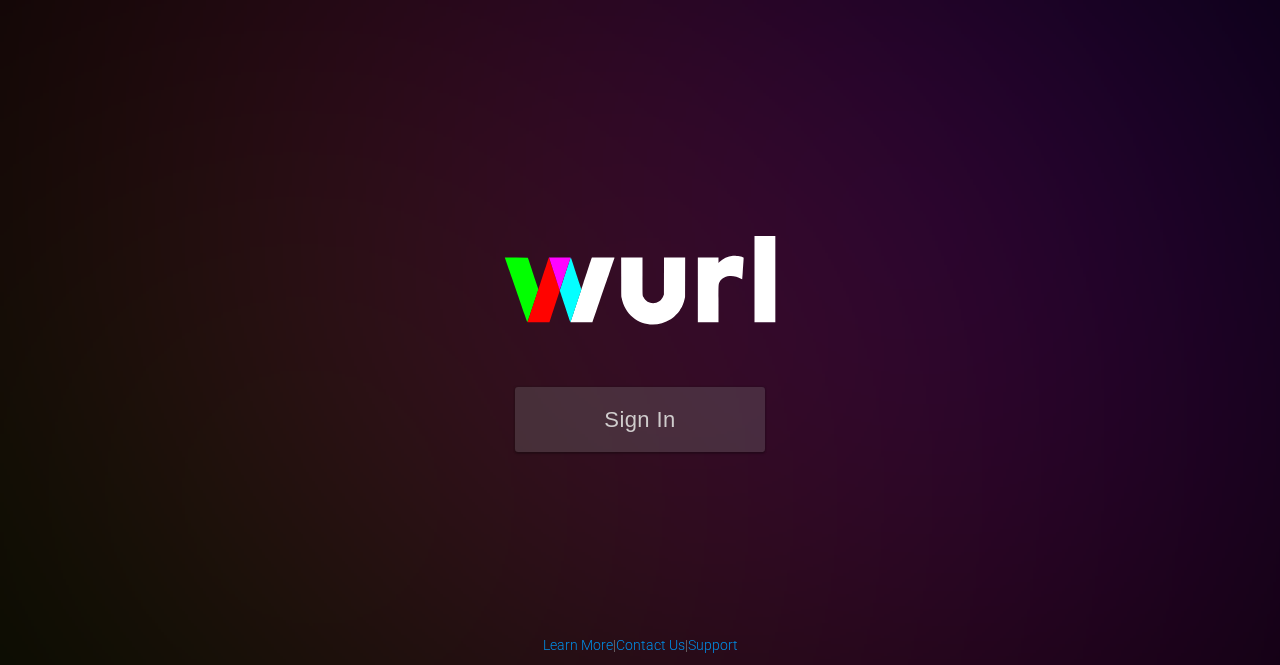 scroll, scrollTop: 0, scrollLeft: 0, axis: both 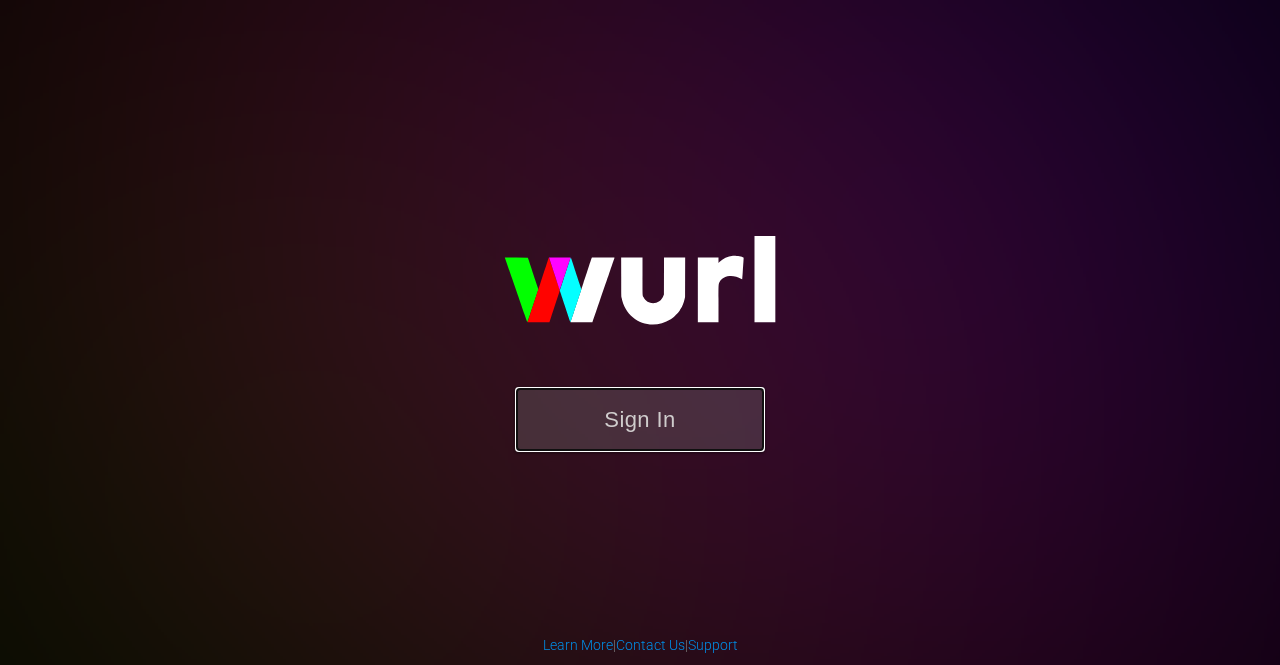 click on "Sign In" at bounding box center (640, 419) 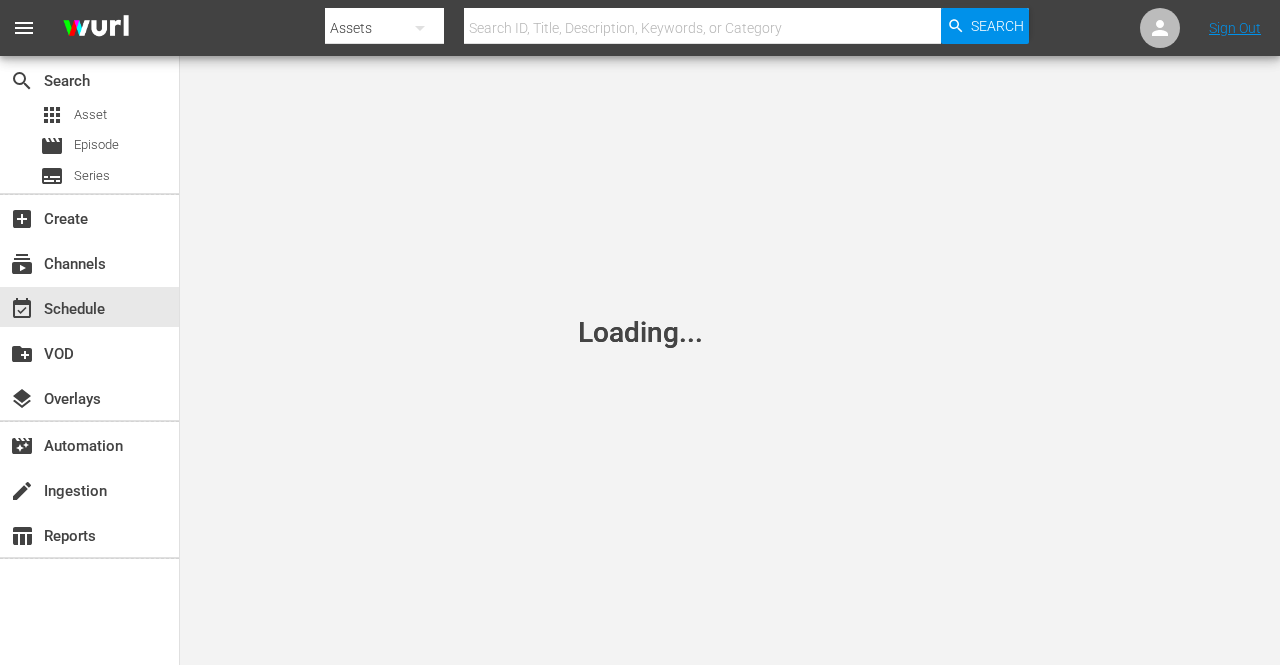 scroll, scrollTop: 0, scrollLeft: 0, axis: both 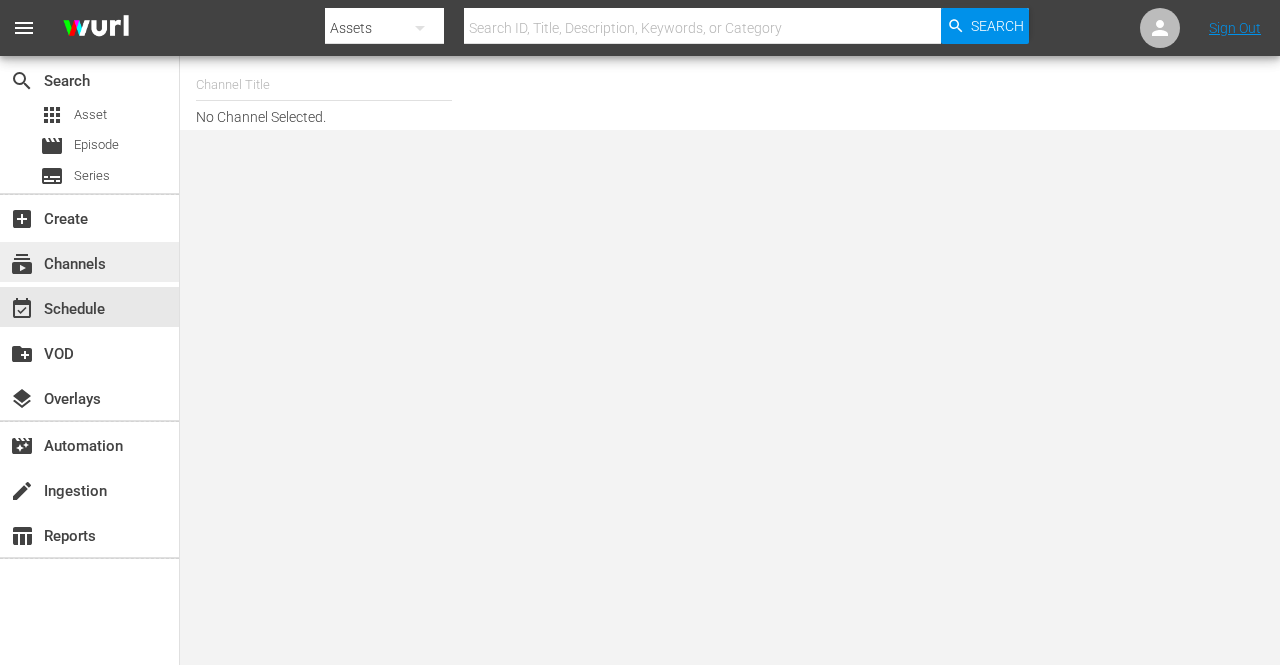 click on "subscriptions   Channels" at bounding box center [56, 261] 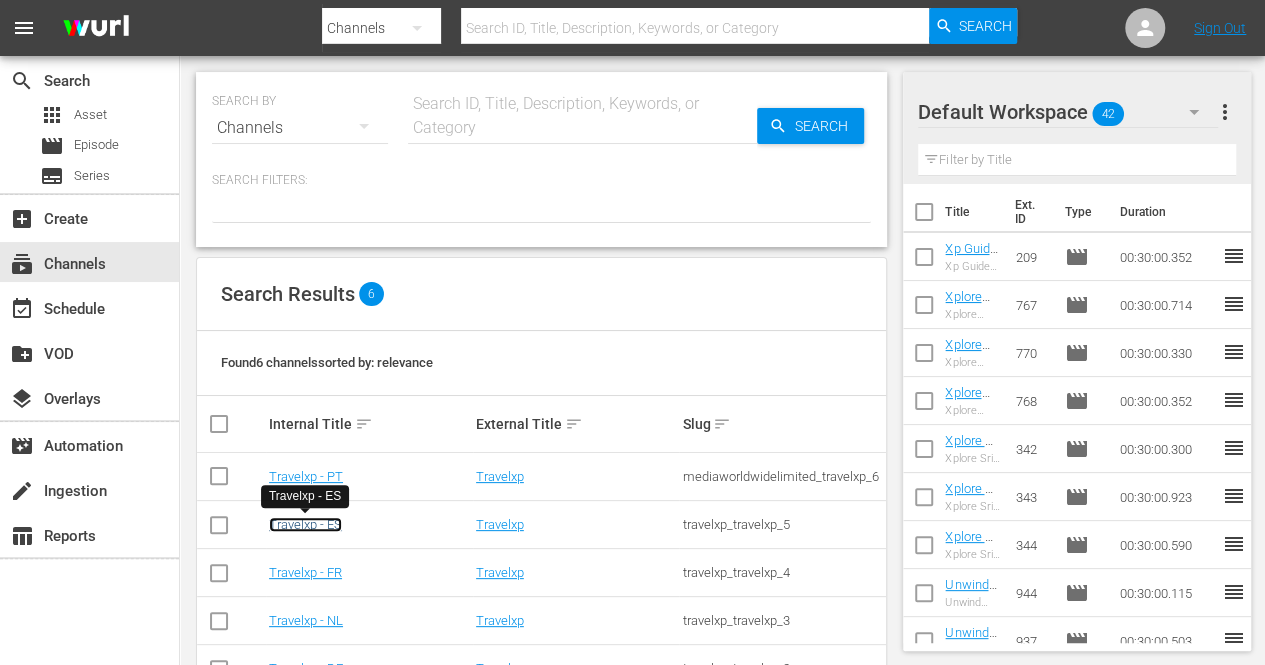 click on "Travelxp - ES" at bounding box center (305, 524) 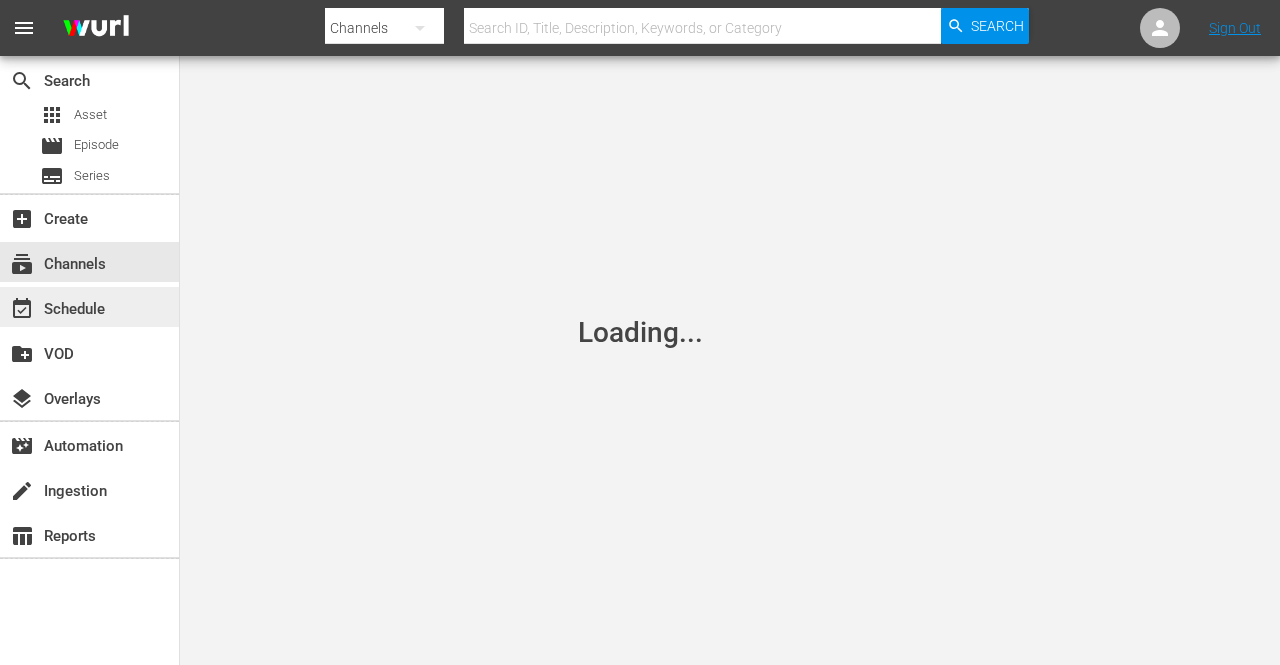 click on "event_available   Schedule" at bounding box center (56, 306) 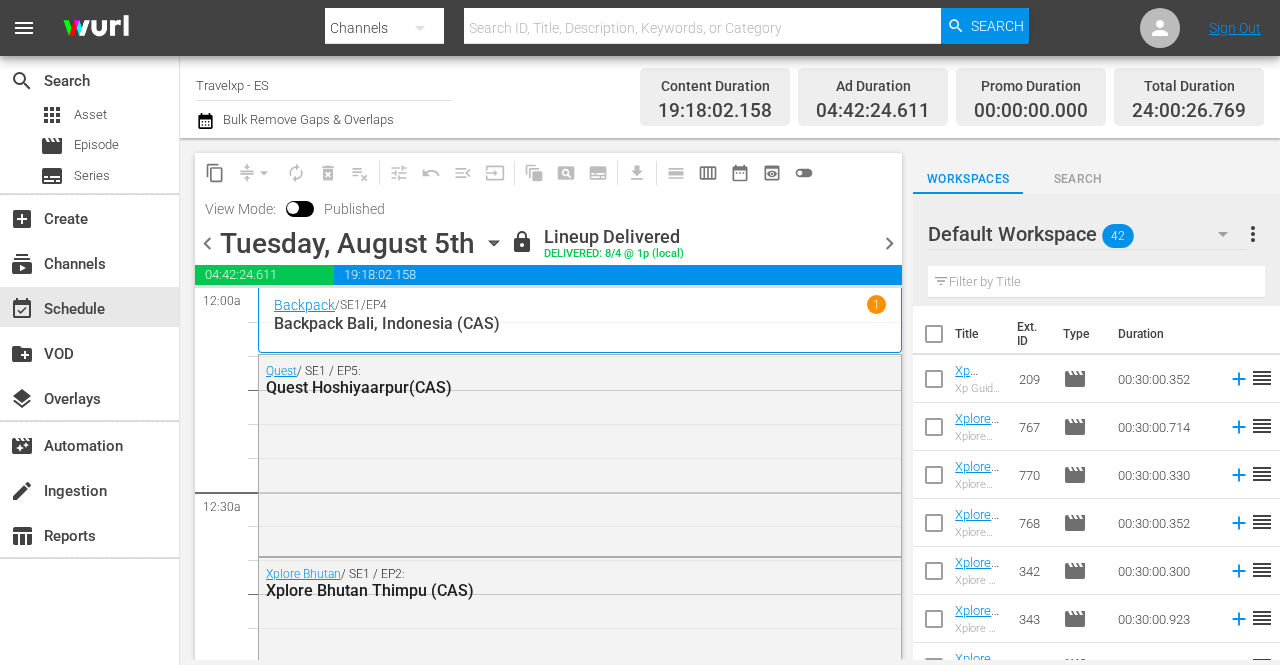 click on "chevron_right" at bounding box center (889, 243) 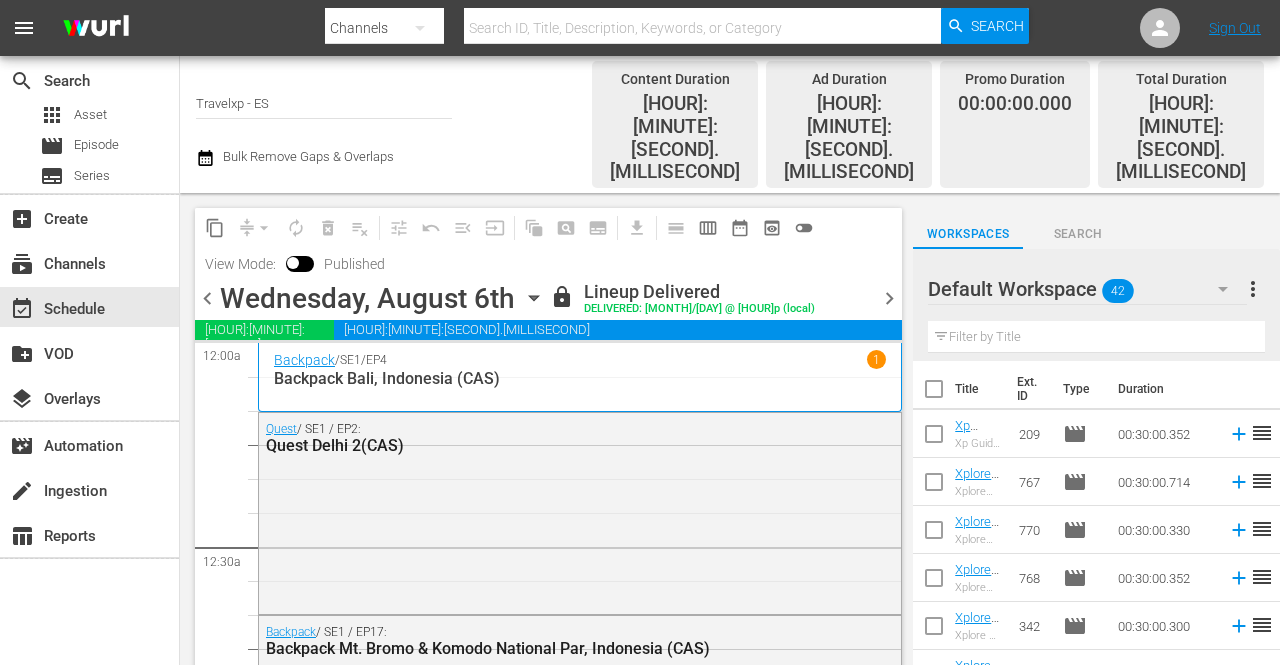 click on "chevron_right" at bounding box center [889, 298] 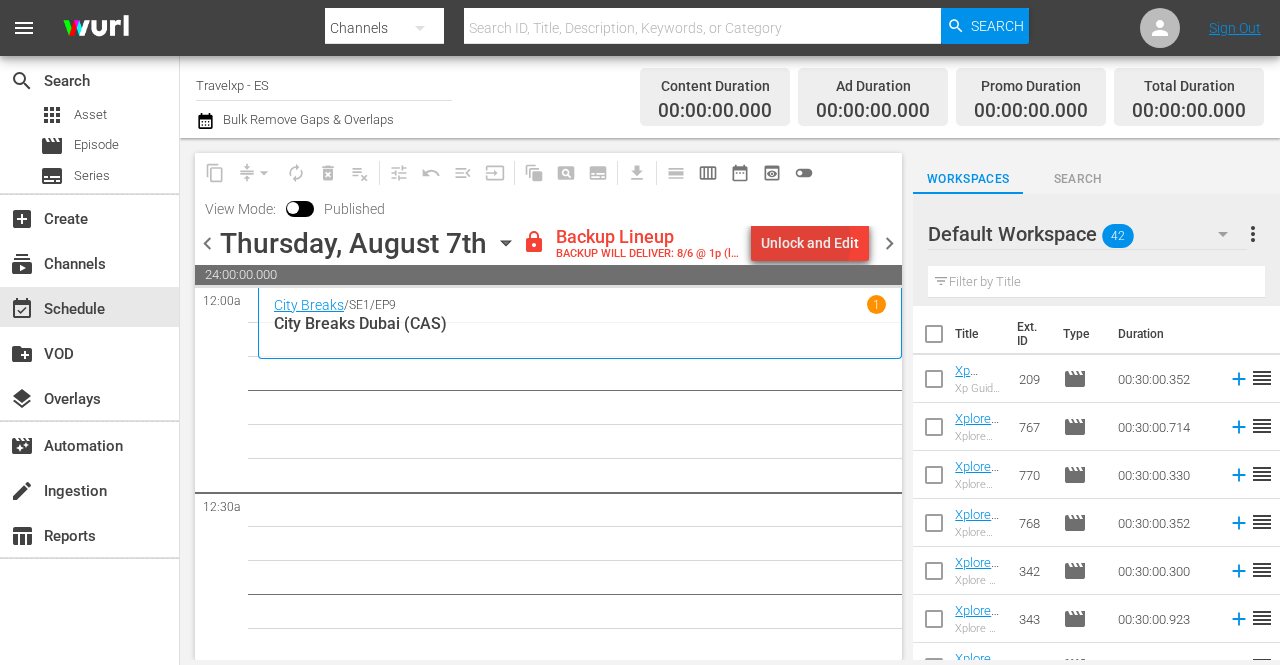 click on "Unlock and Edit" at bounding box center (810, 243) 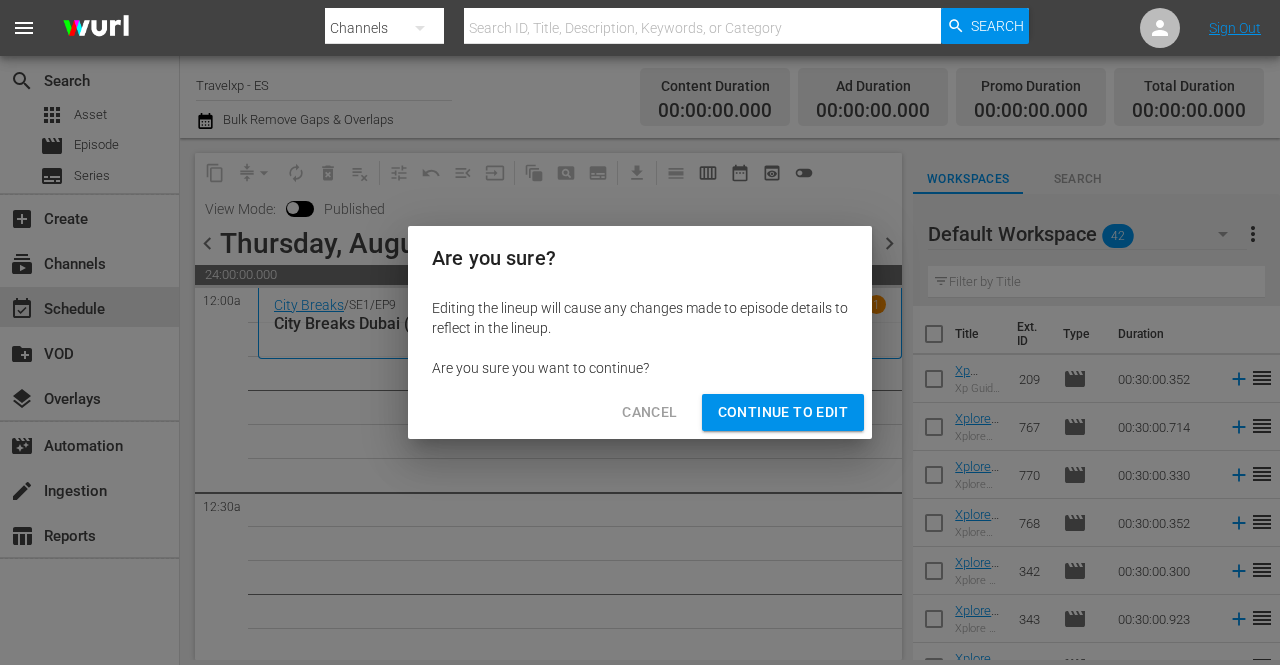 click on "Continue to Edit" at bounding box center (783, 412) 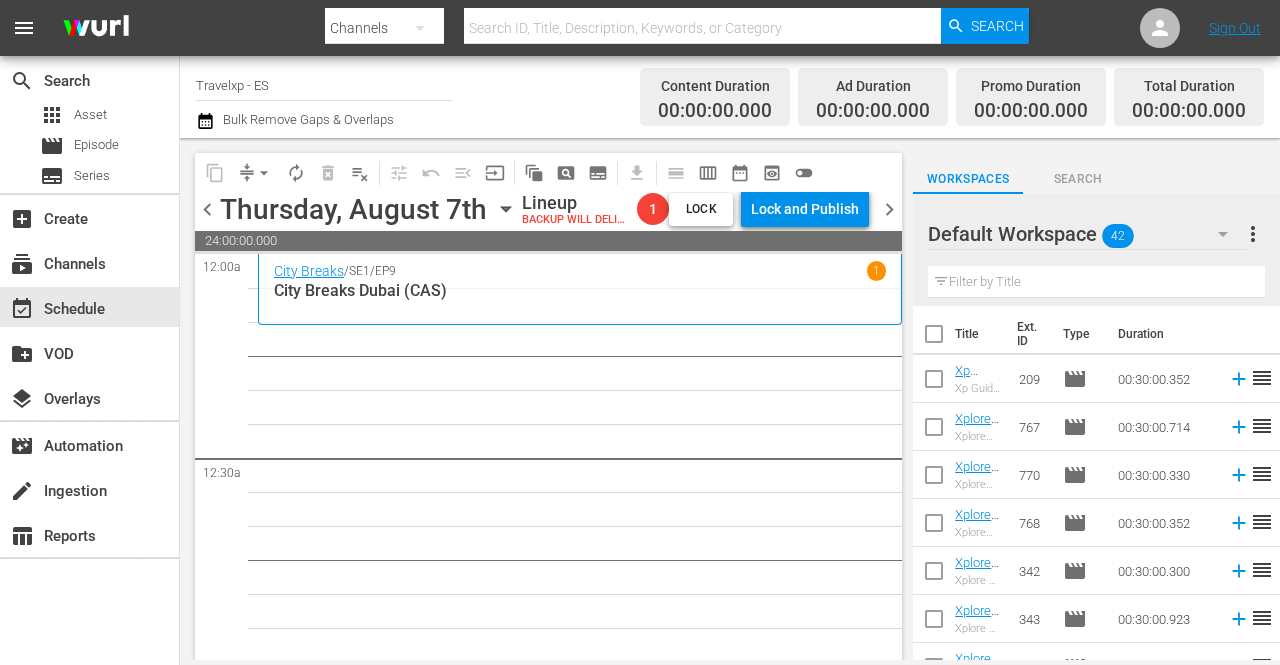 click 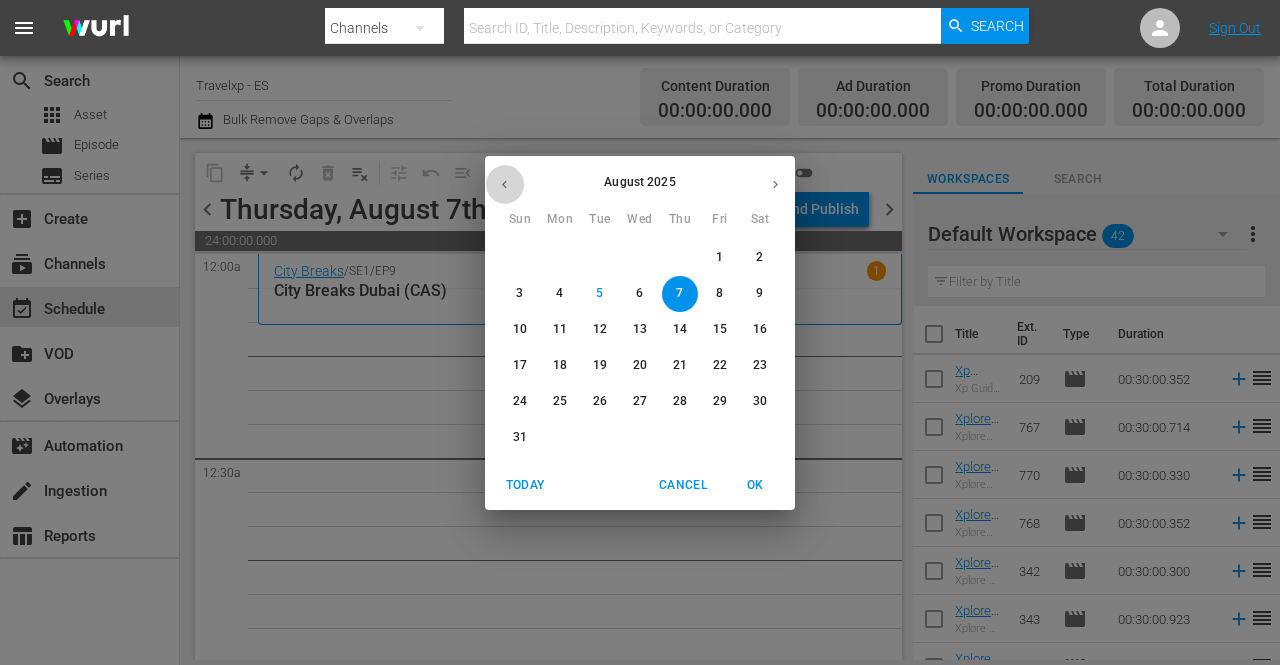 click 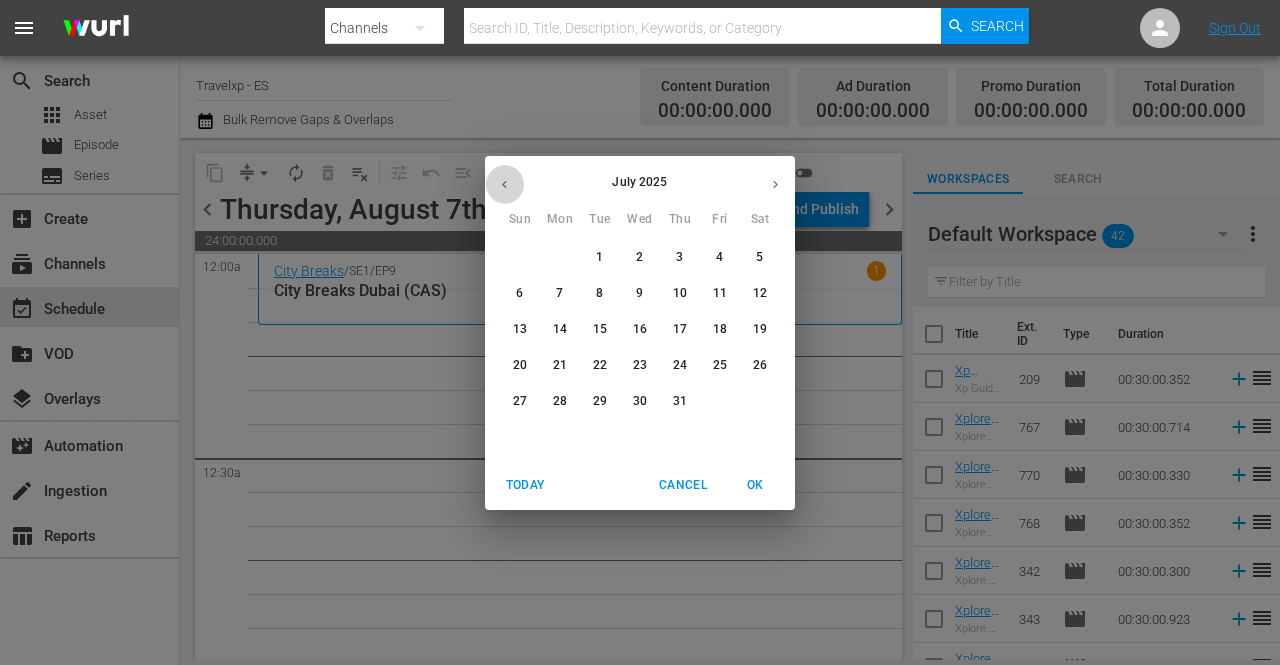click 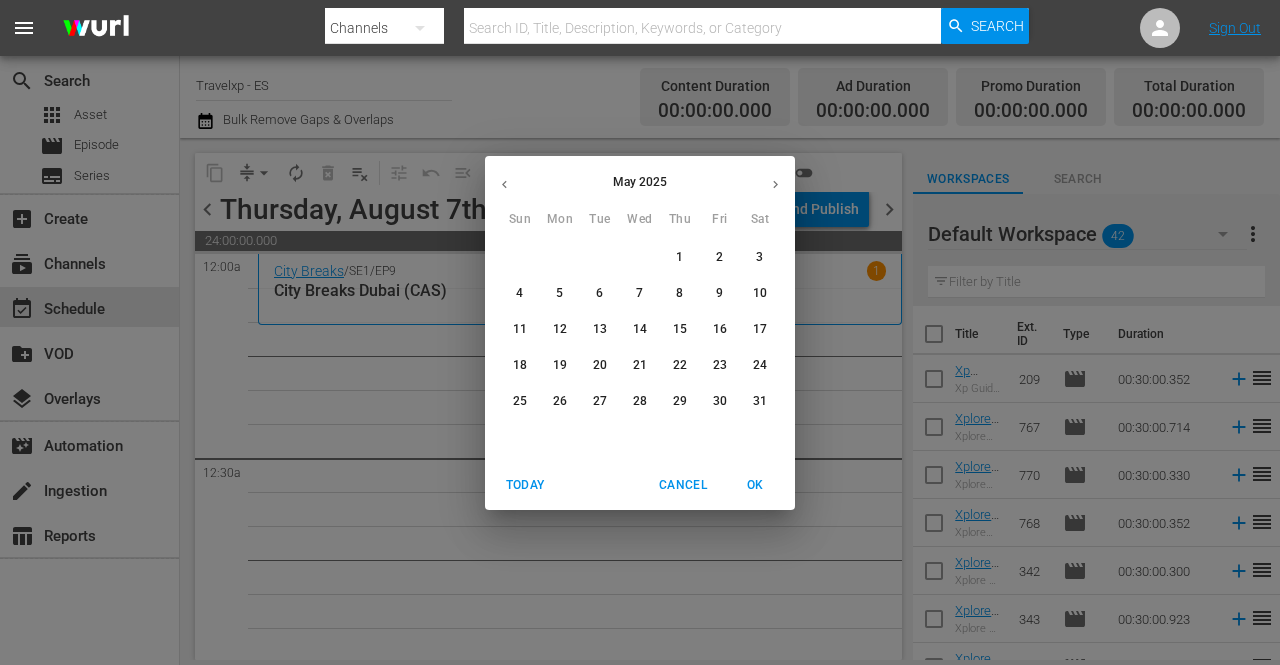 click 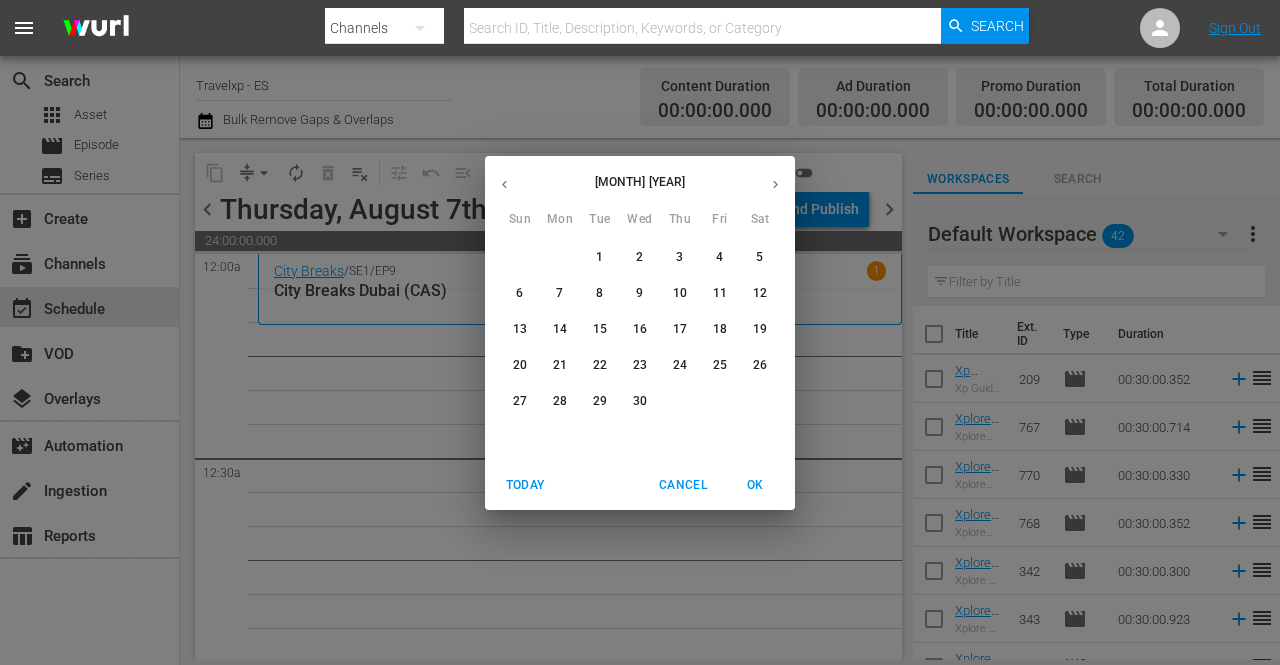 click 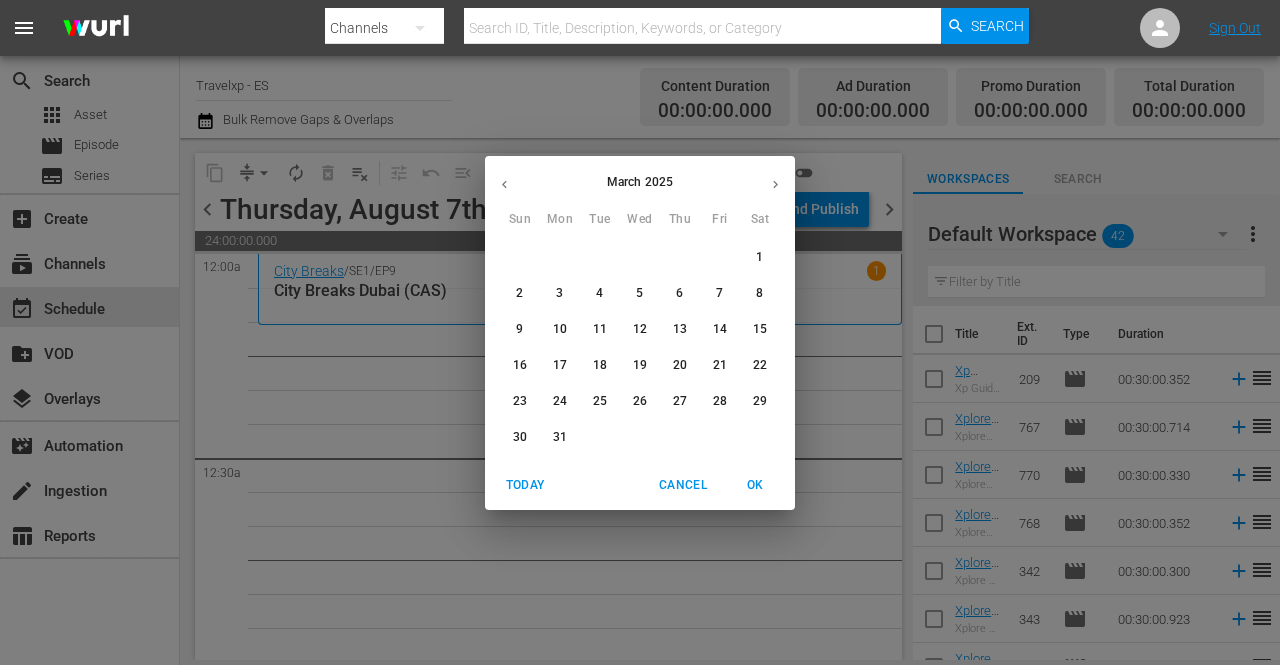 click on "7" at bounding box center (719, 293) 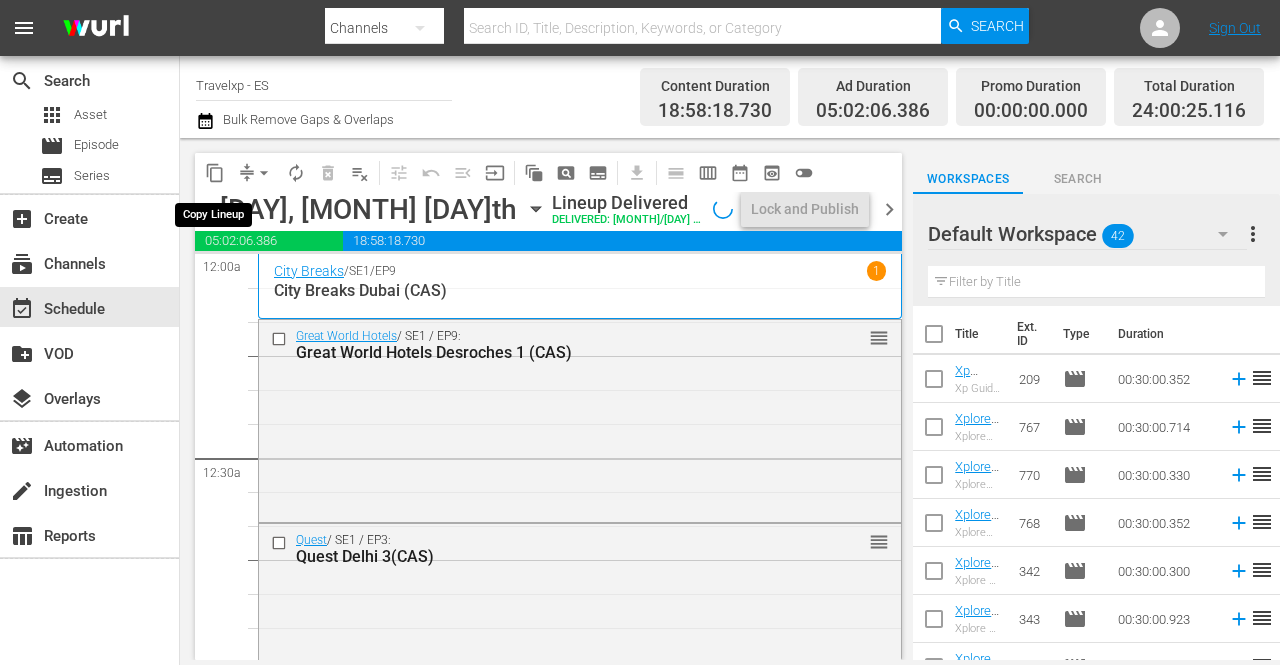 click on "content_copy" at bounding box center (215, 173) 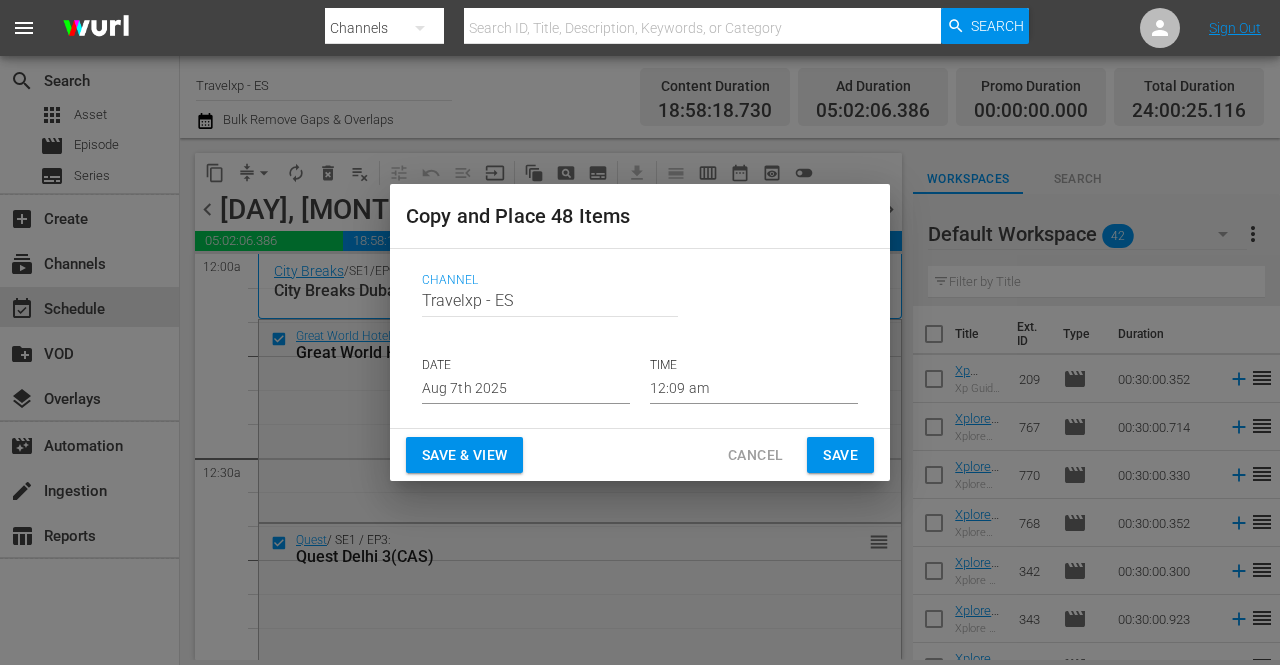 click on "Save & View" at bounding box center (464, 455) 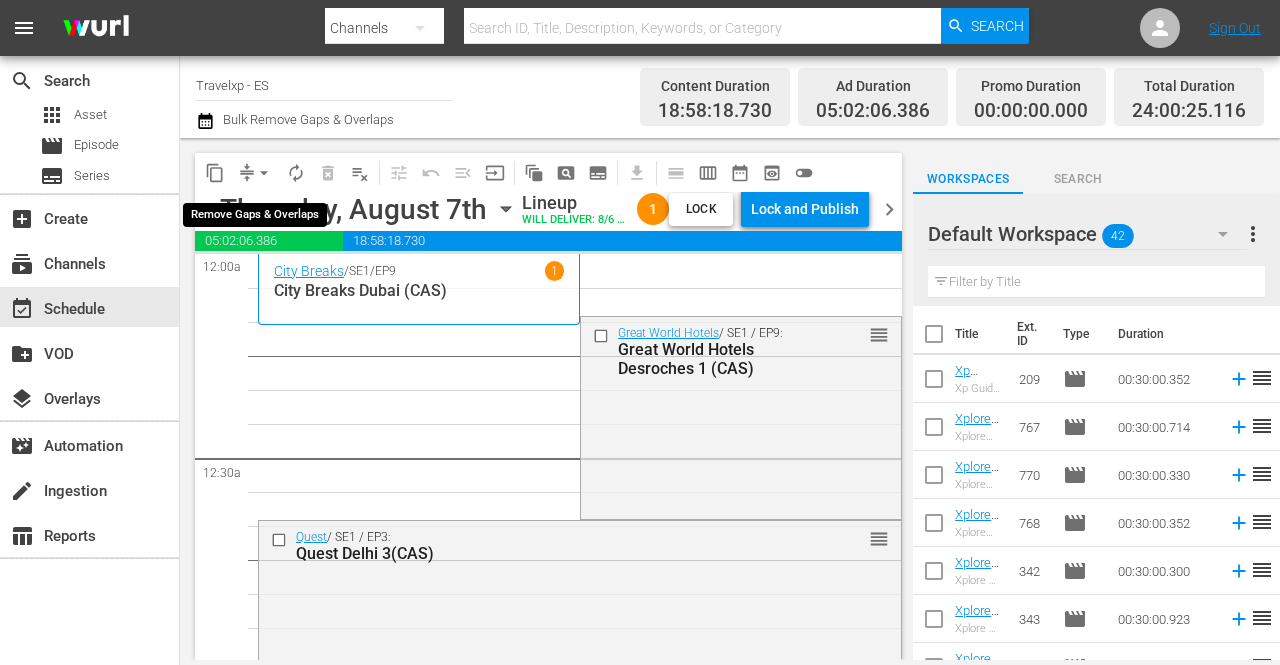 click on "arrow_drop_down" at bounding box center (264, 173) 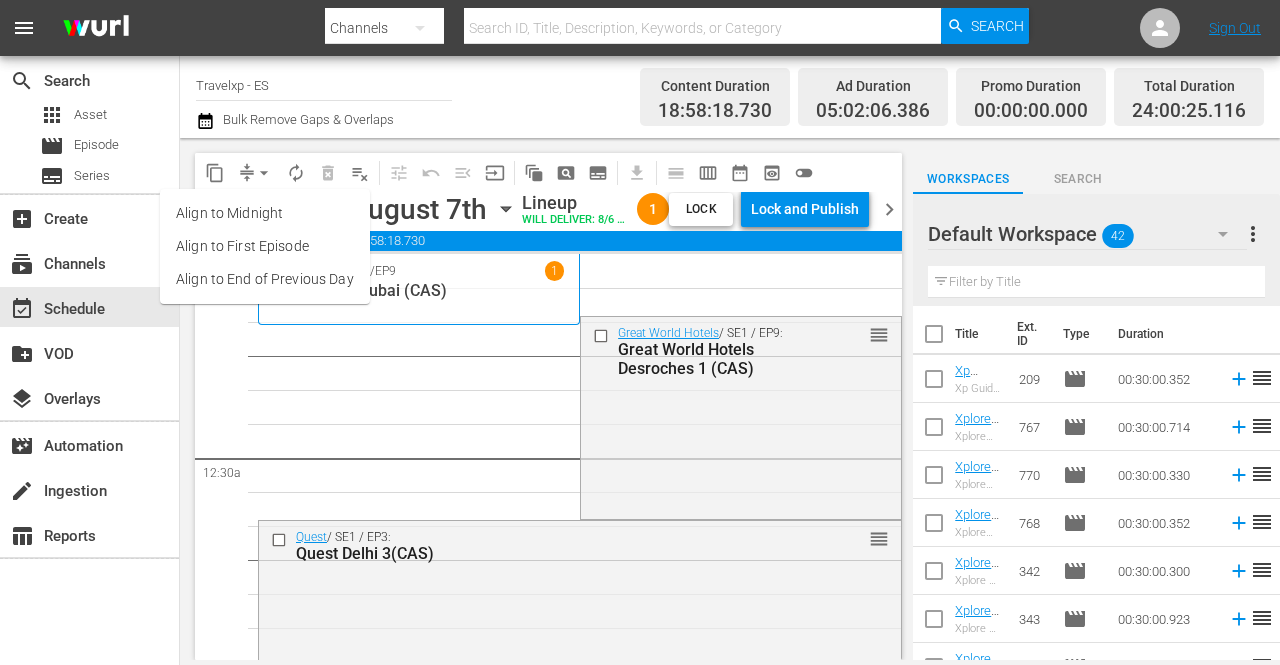 click on "Align to End of Previous Day" at bounding box center (265, 279) 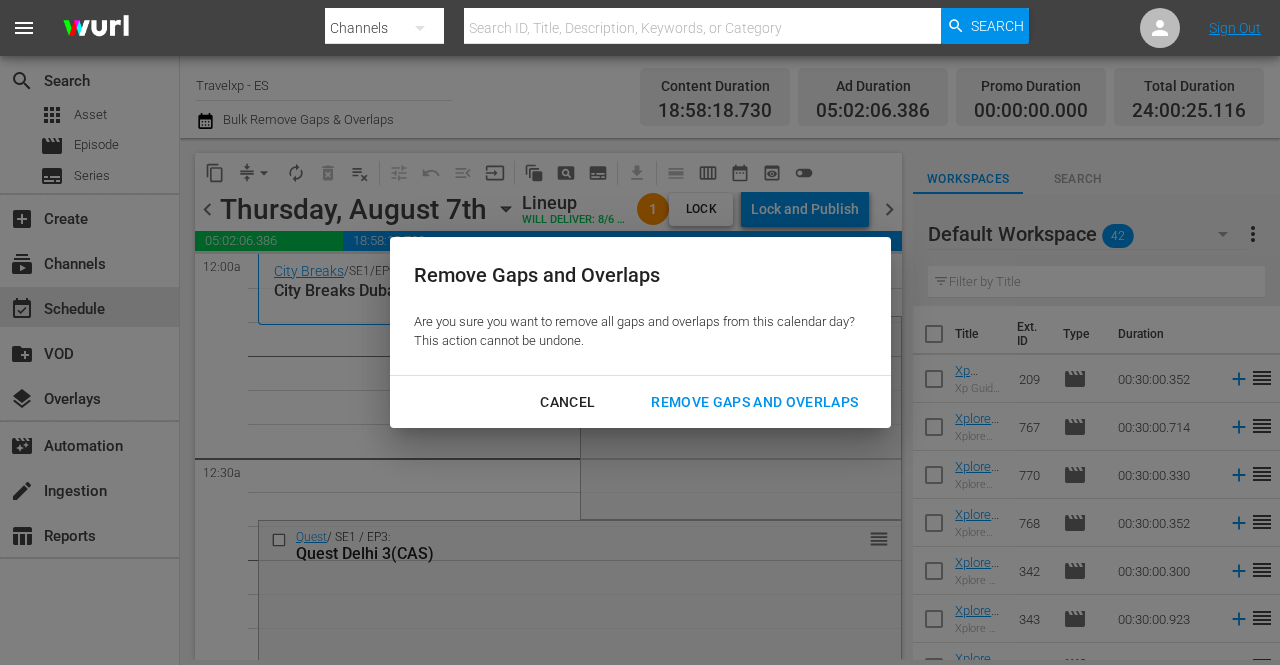 click on "Remove Gaps and Overlaps" at bounding box center (754, 402) 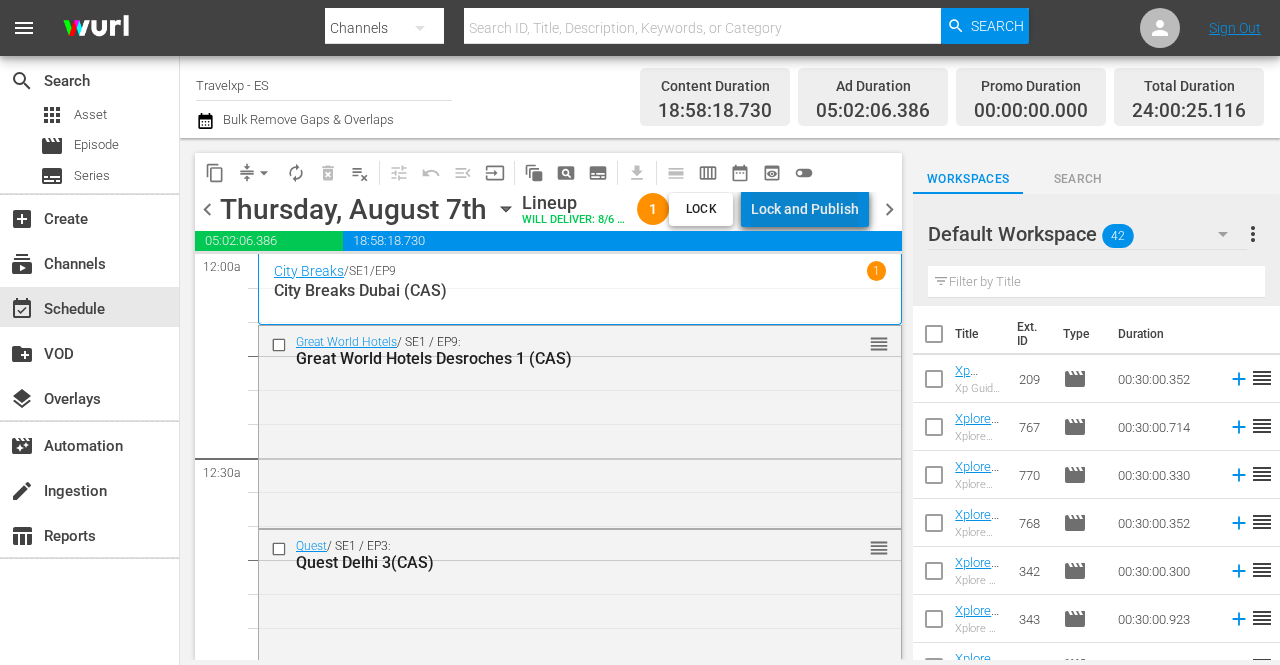 click on "Lock and Publish" at bounding box center [805, 209] 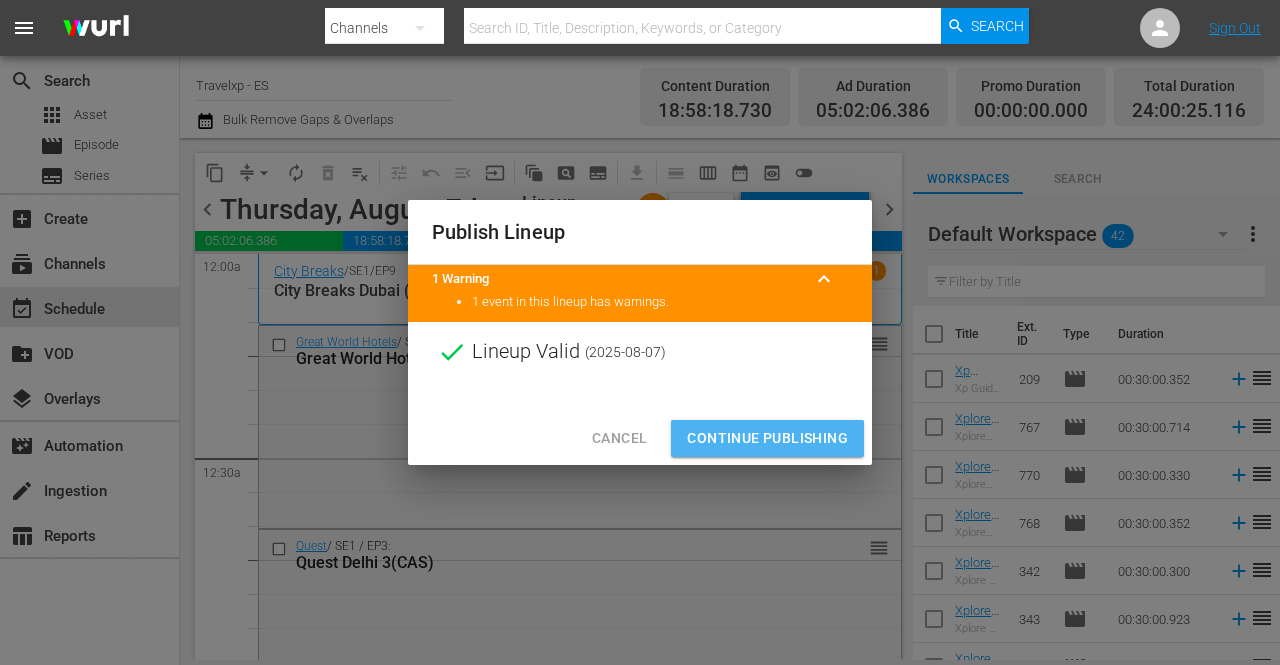 click on "Continue Publishing" at bounding box center (767, 438) 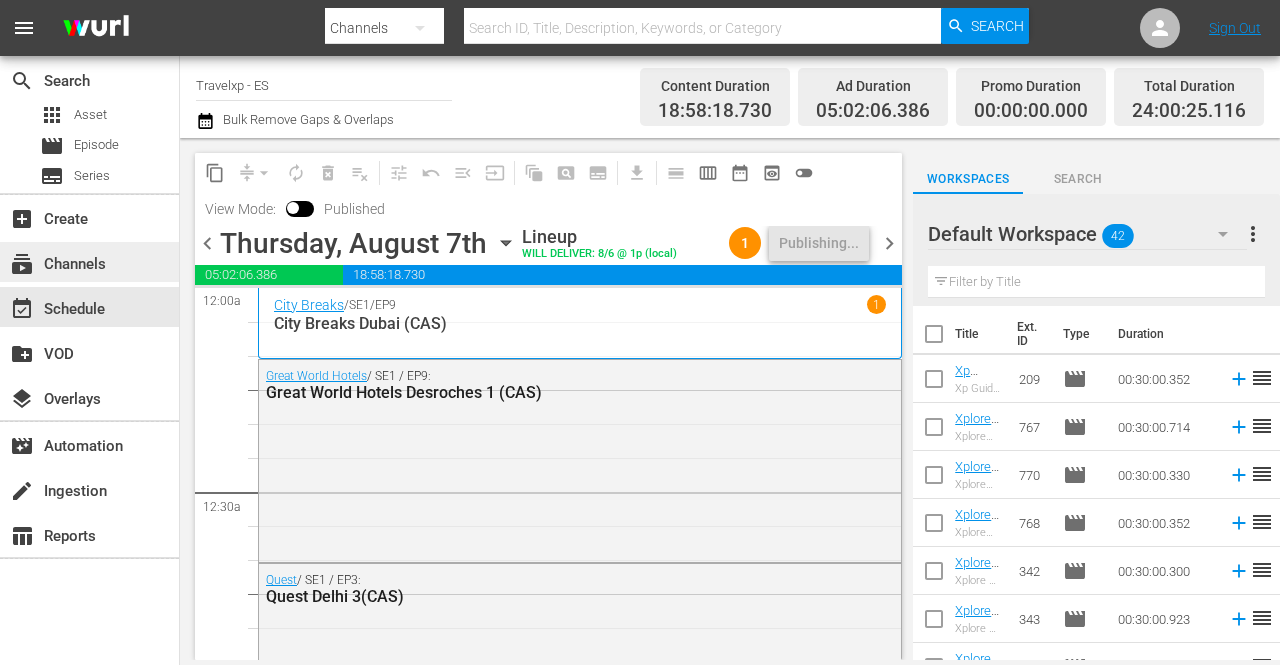 click on "subscriptions   Channels" at bounding box center (89, 262) 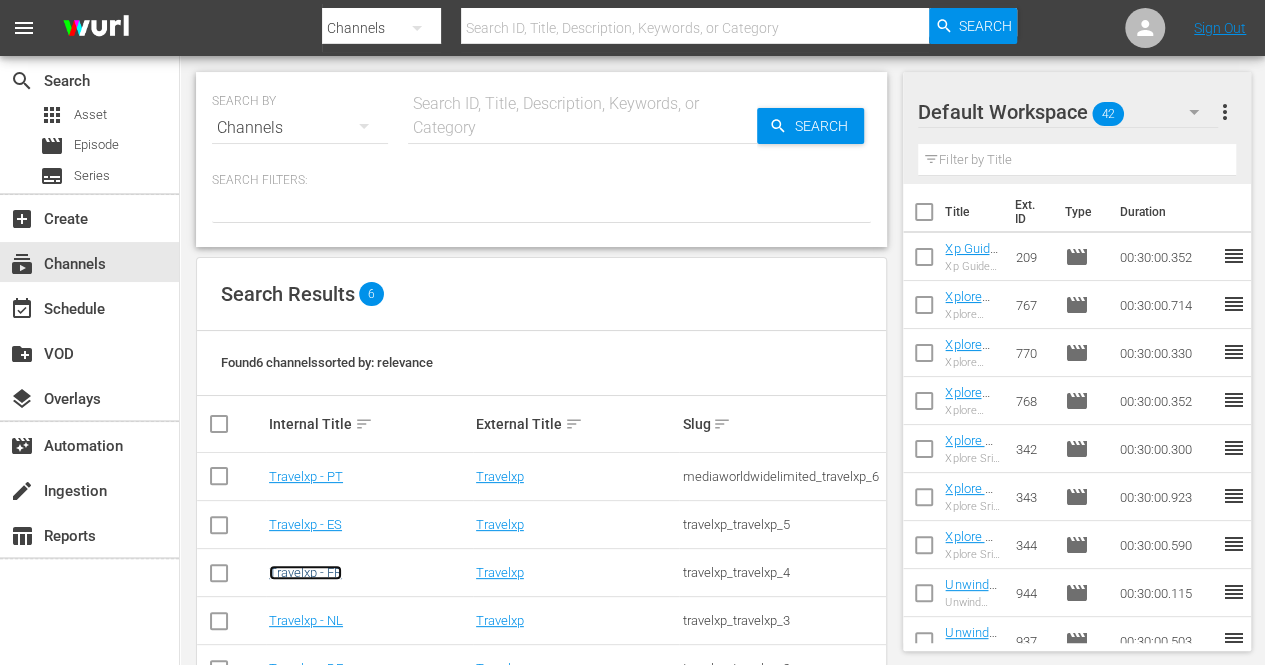click on "Travelxp - FR" at bounding box center [305, 572] 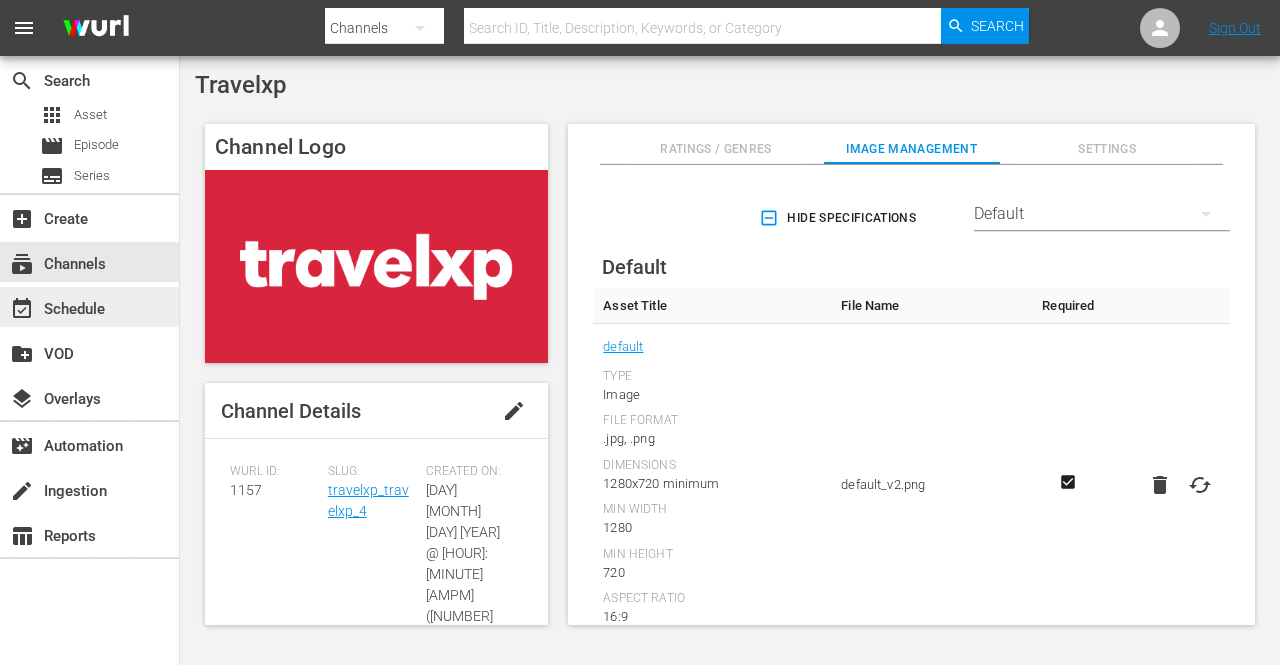 click on "event_available   Schedule" at bounding box center (56, 306) 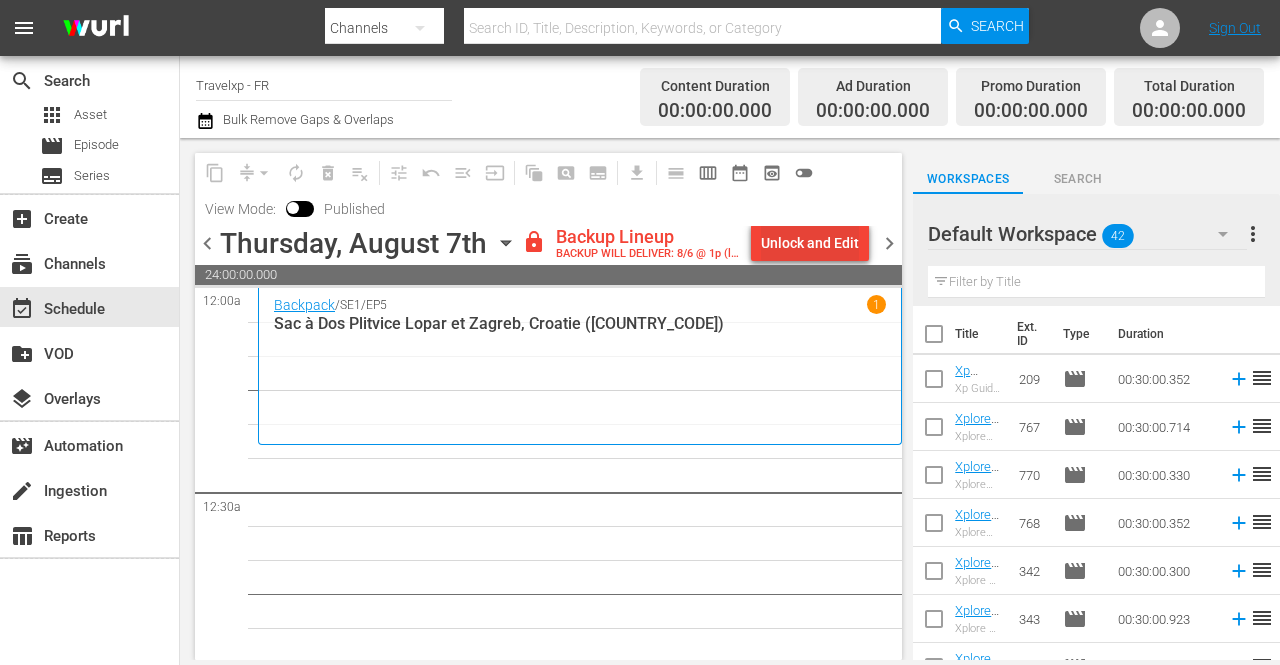 click on "Unlock and Edit" at bounding box center (810, 243) 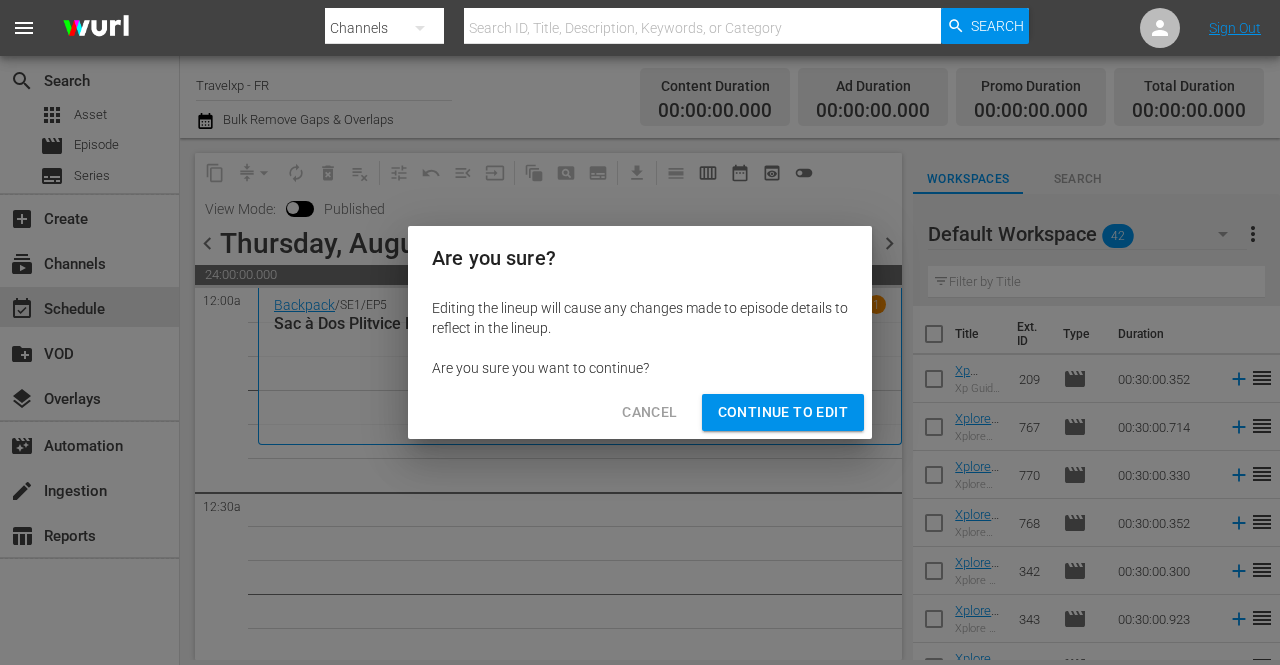 click on "Continue to Edit" at bounding box center [783, 412] 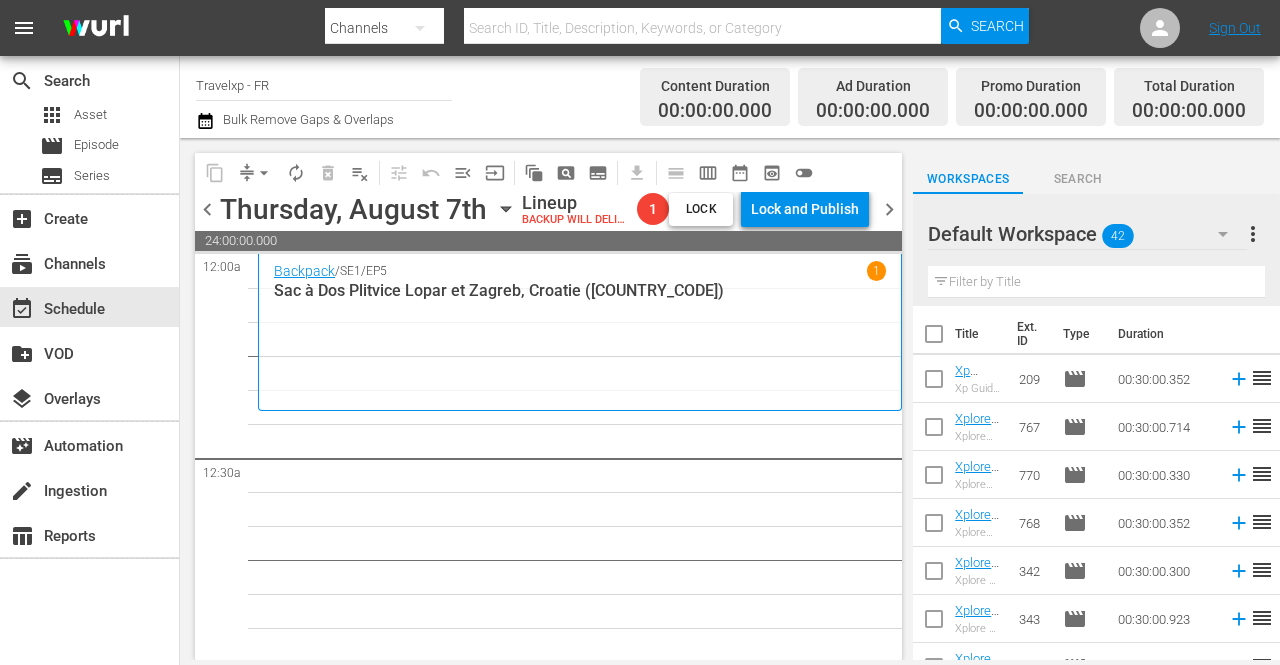 click 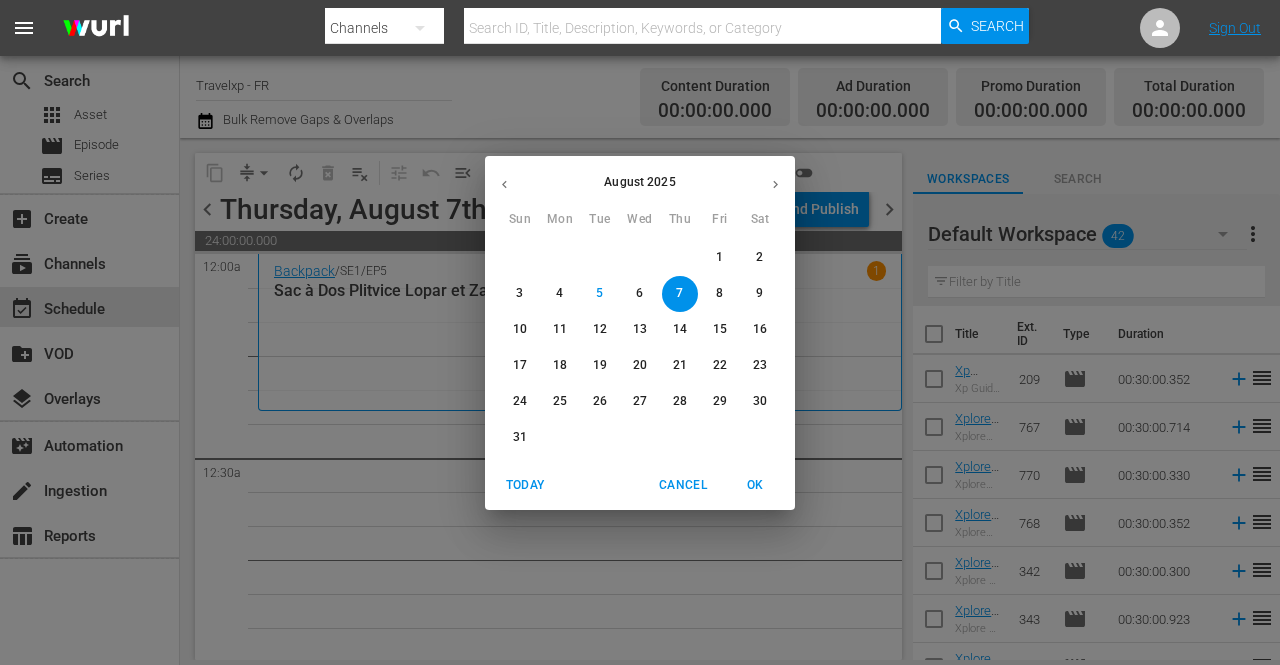 click 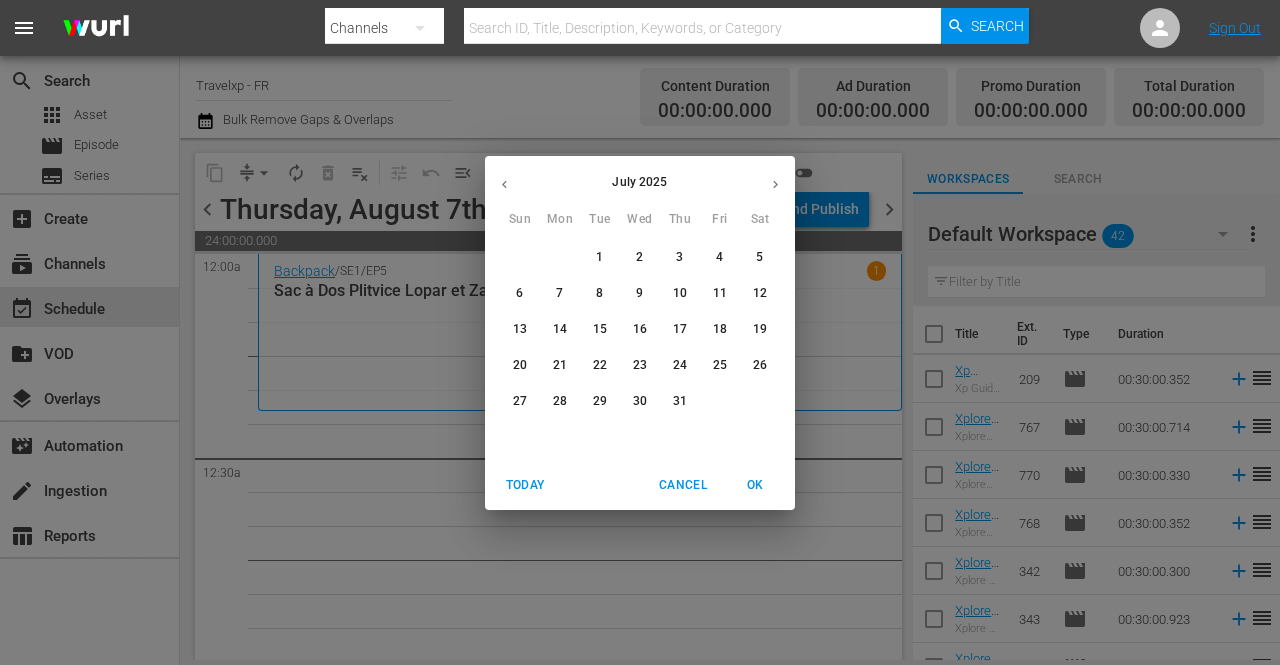 click 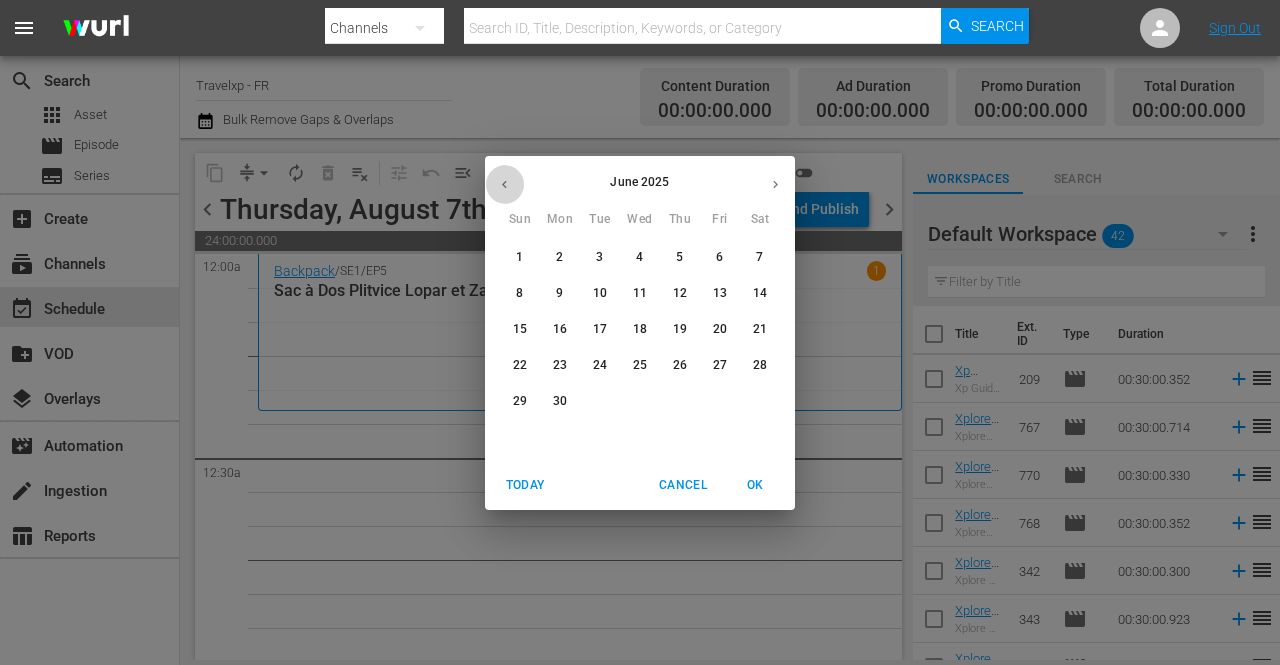 click 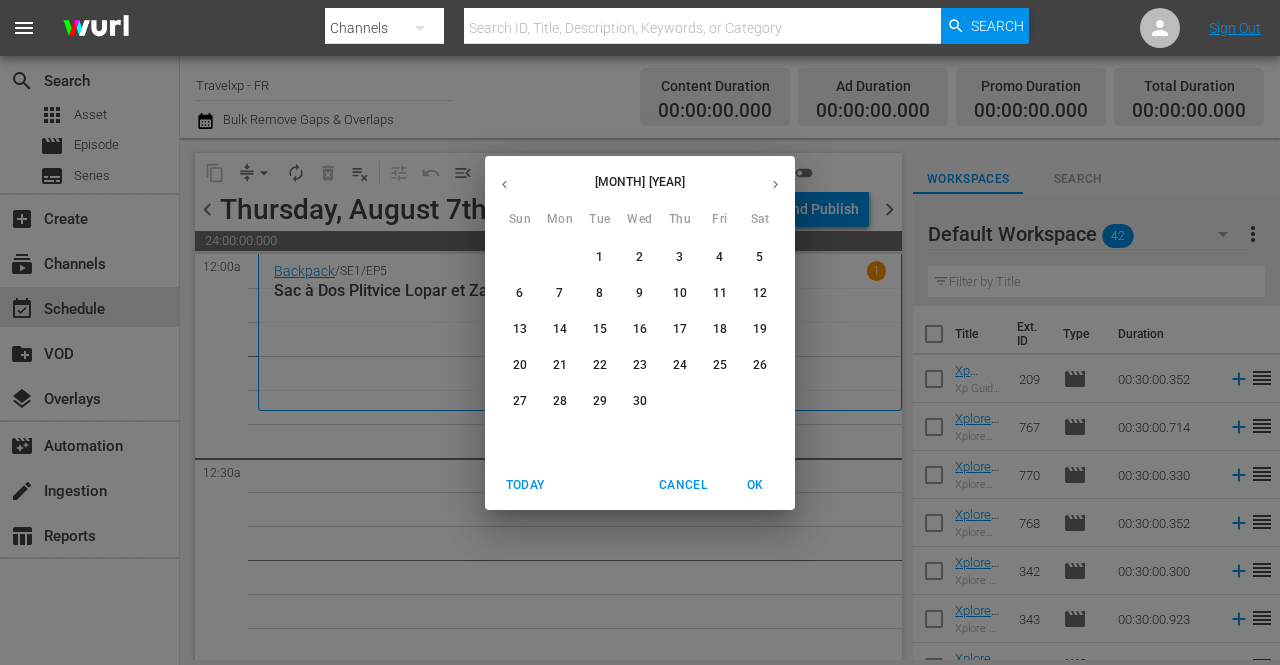 click 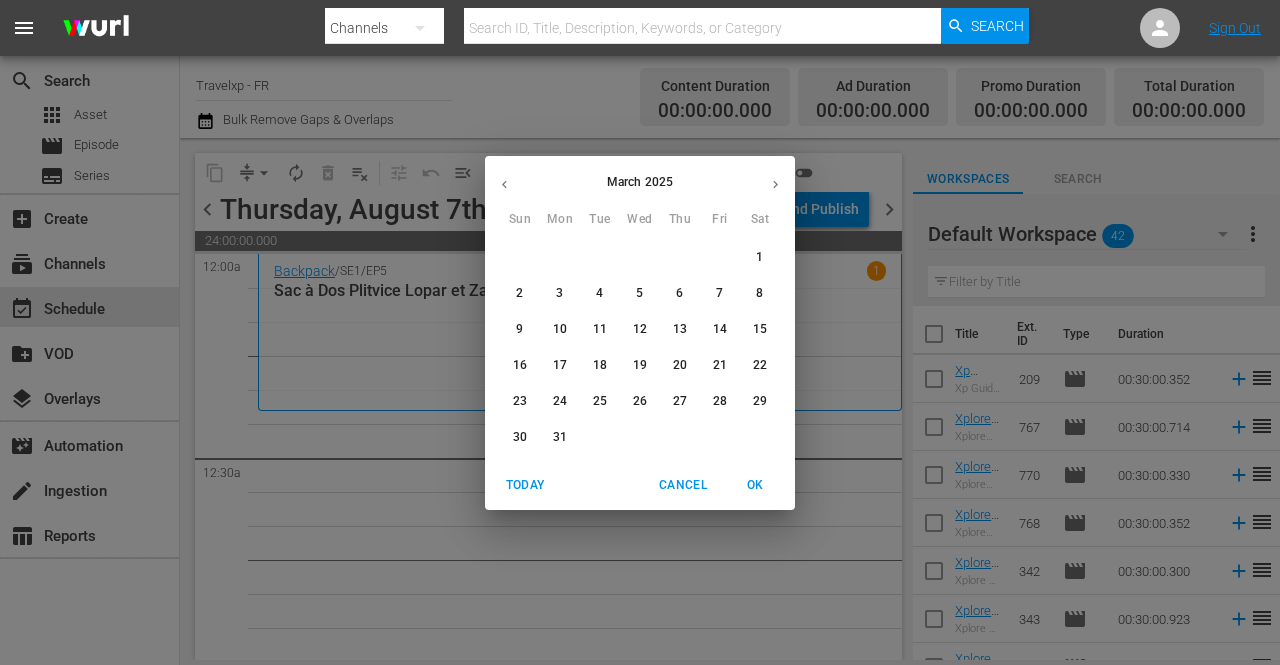 click on "7" at bounding box center [719, 293] 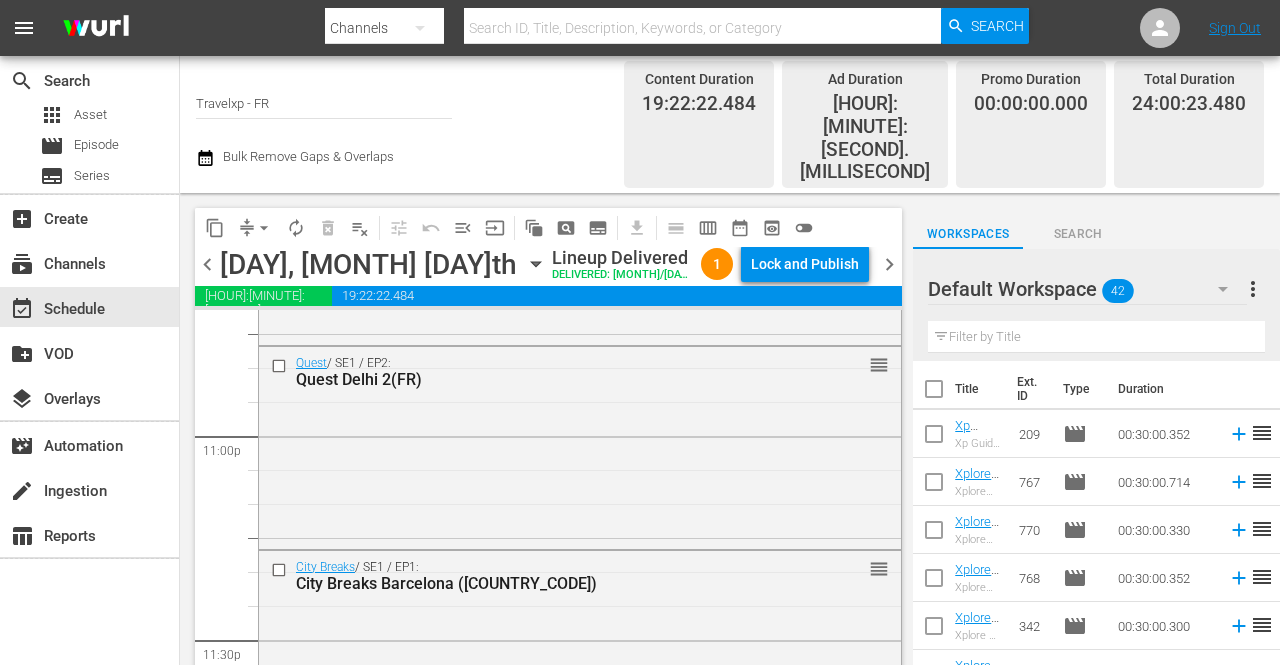 scroll, scrollTop: 9500, scrollLeft: 0, axis: vertical 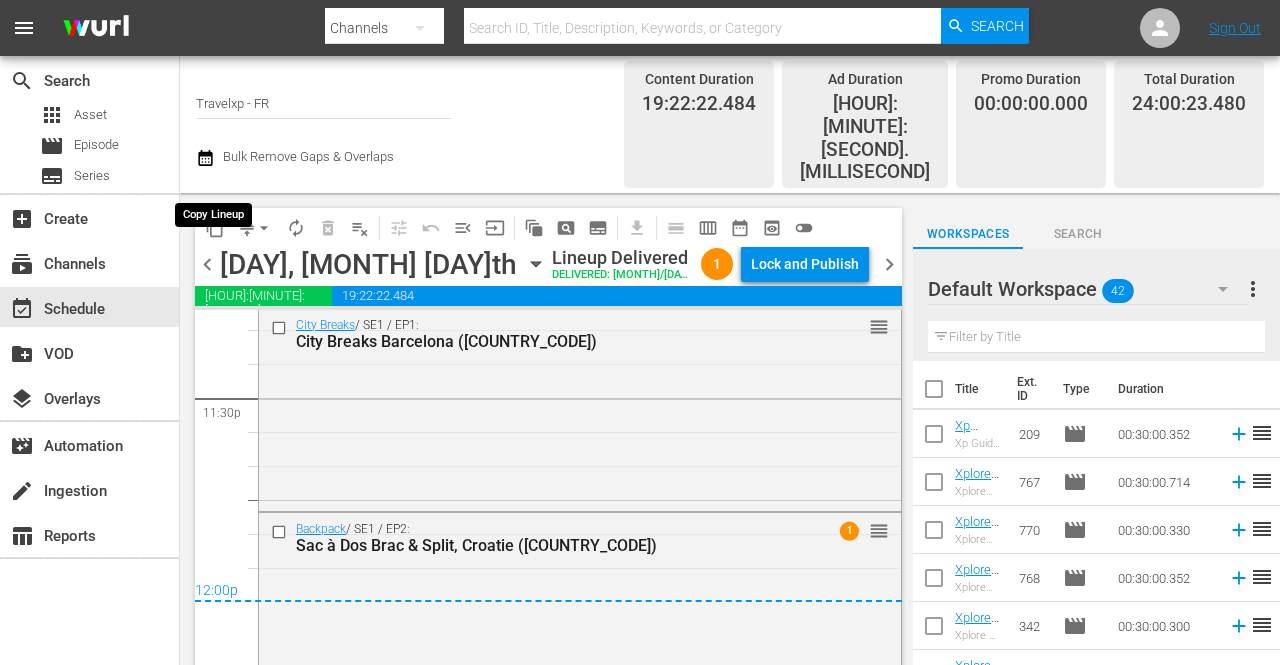 click on "content_copy" at bounding box center [215, 228] 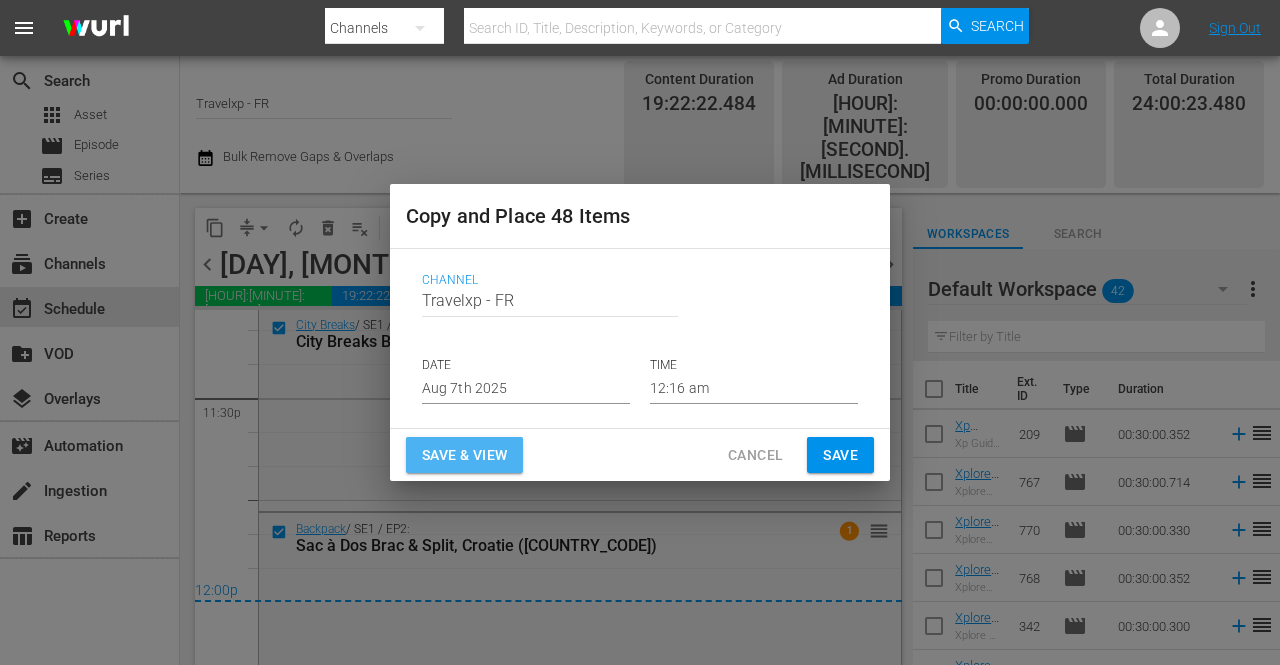 click on "Save & View" at bounding box center [464, 455] 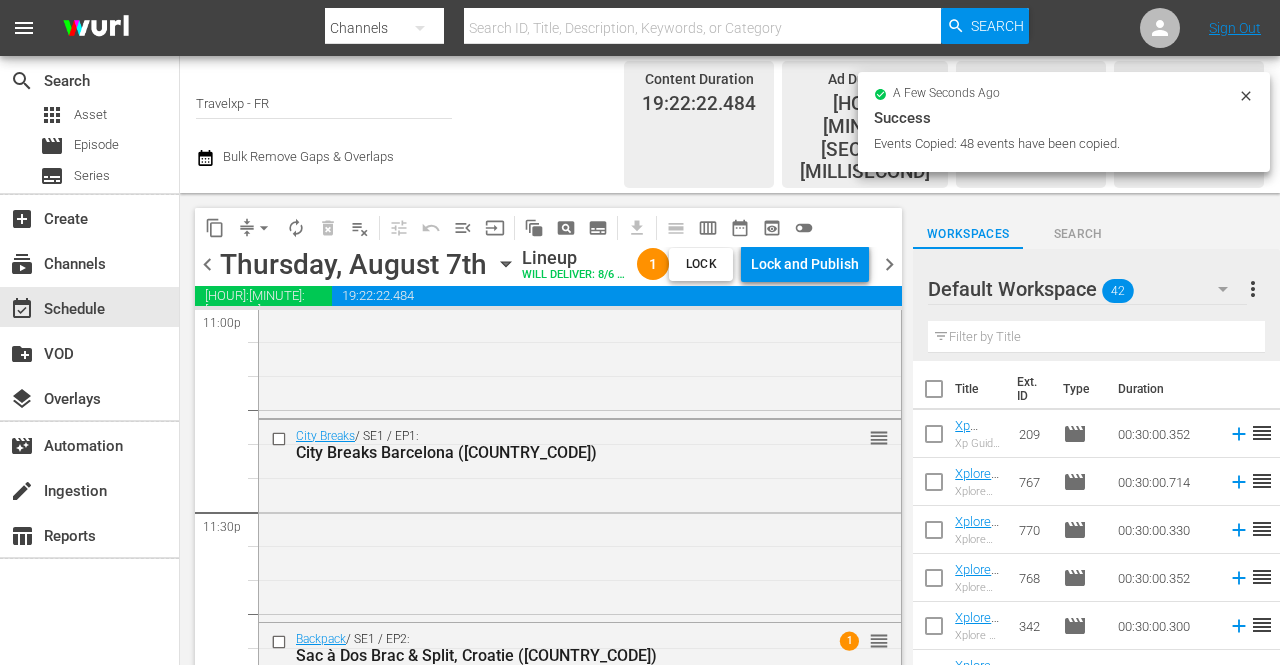scroll, scrollTop: 9497, scrollLeft: 0, axis: vertical 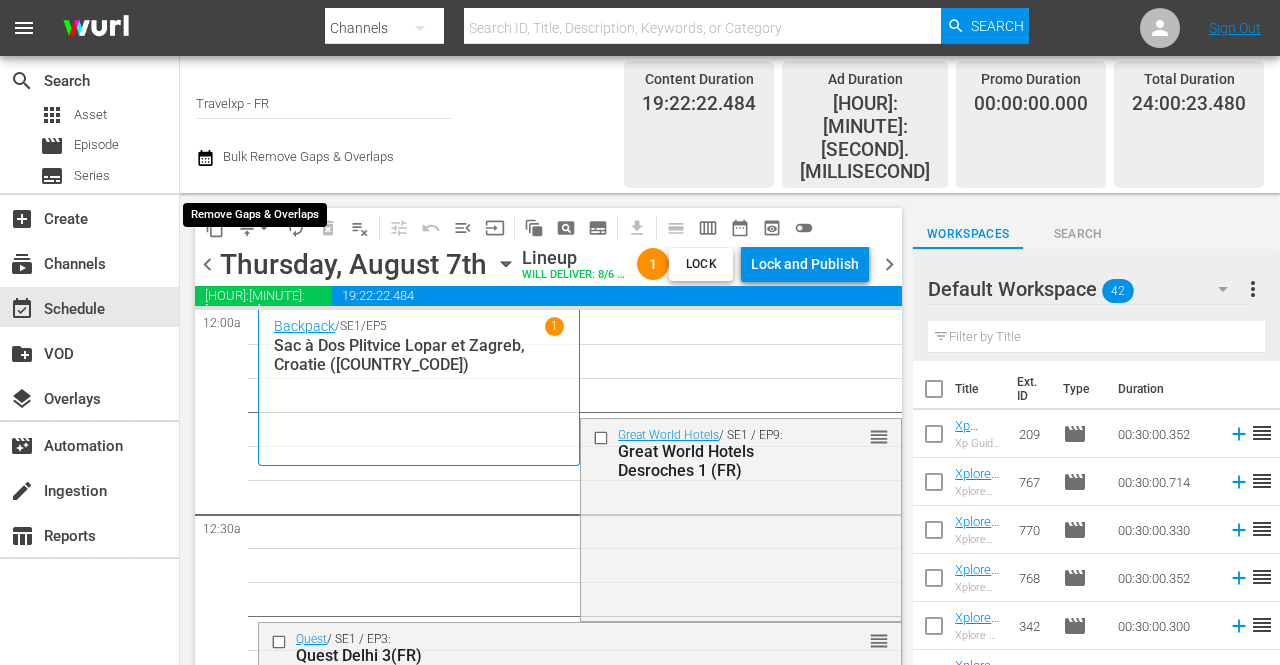 click on "arrow_drop_down" at bounding box center (264, 228) 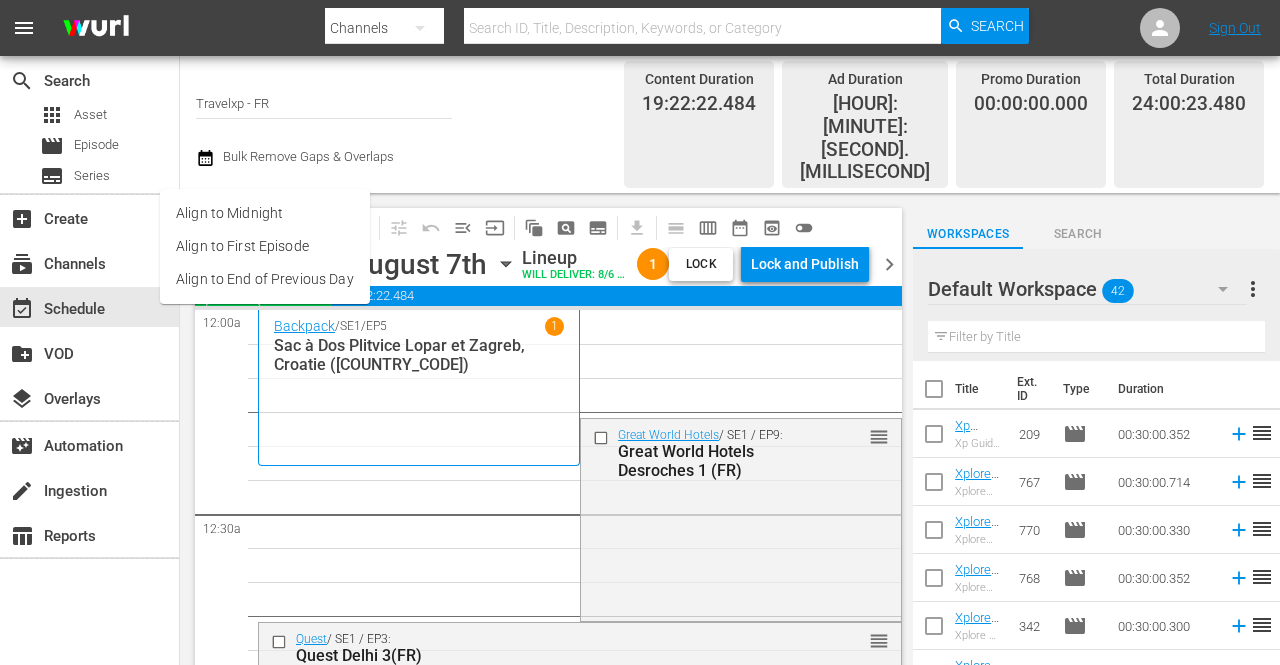 click on "Align to End of Previous Day" at bounding box center [265, 279] 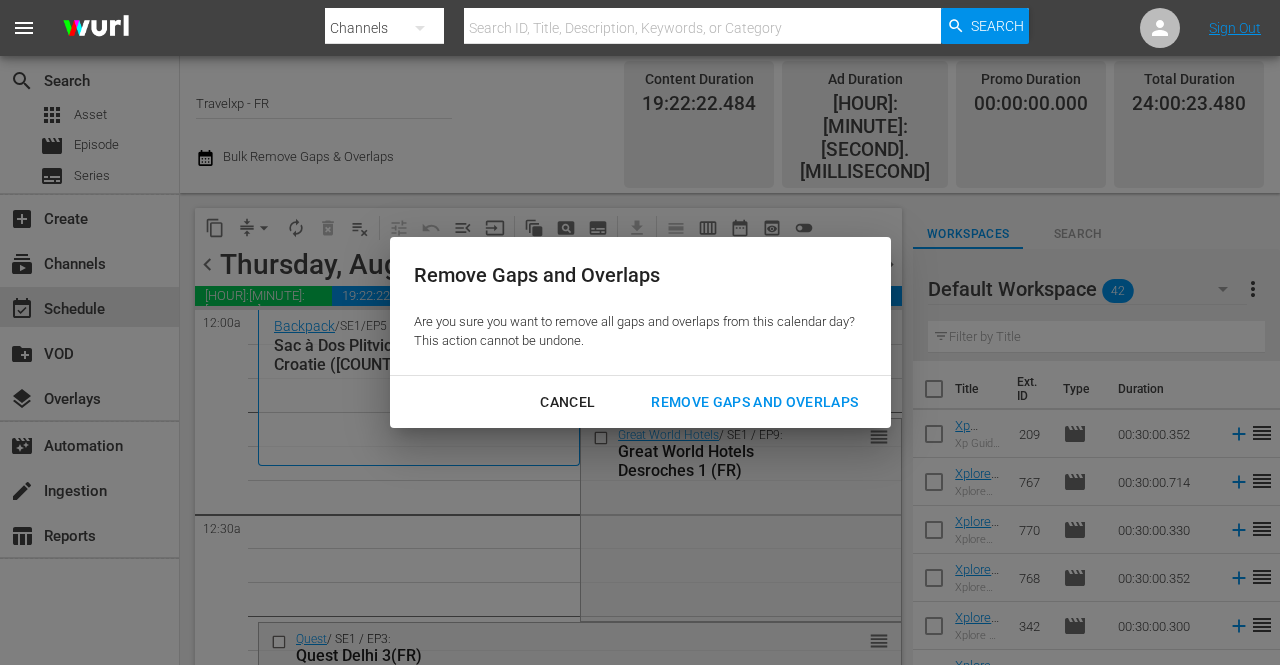 click on "Remove Gaps and Overlaps" at bounding box center (754, 402) 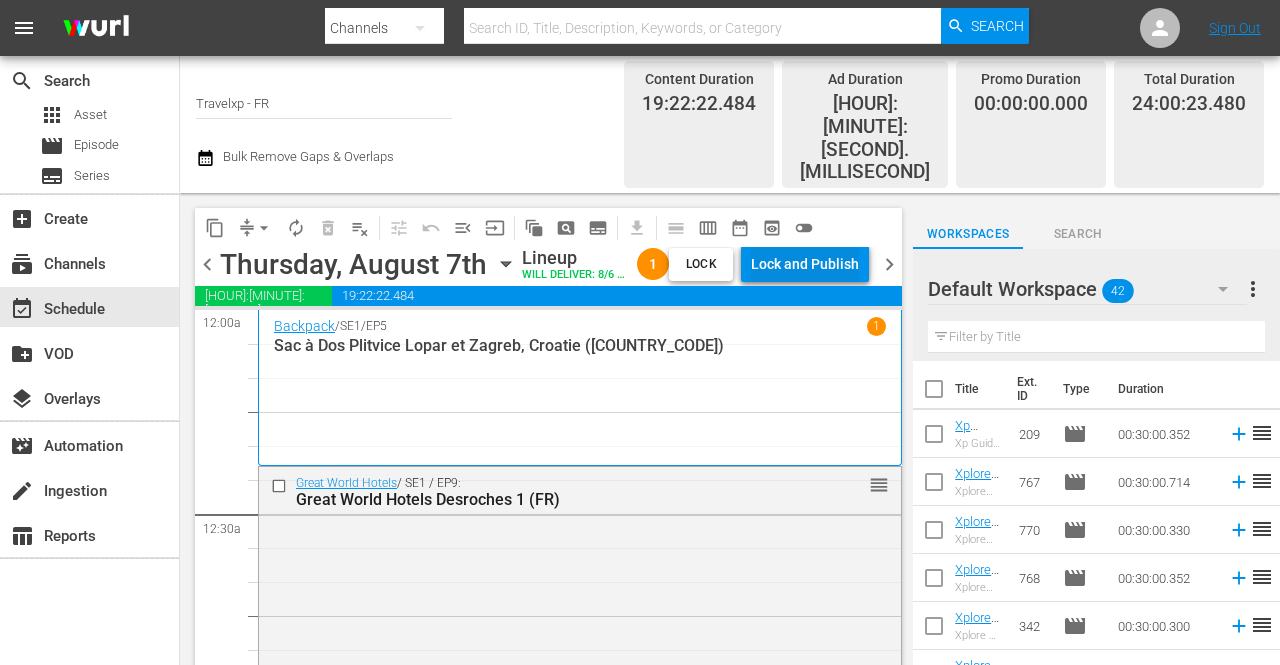 click on "Lock and Publish" at bounding box center [805, 264] 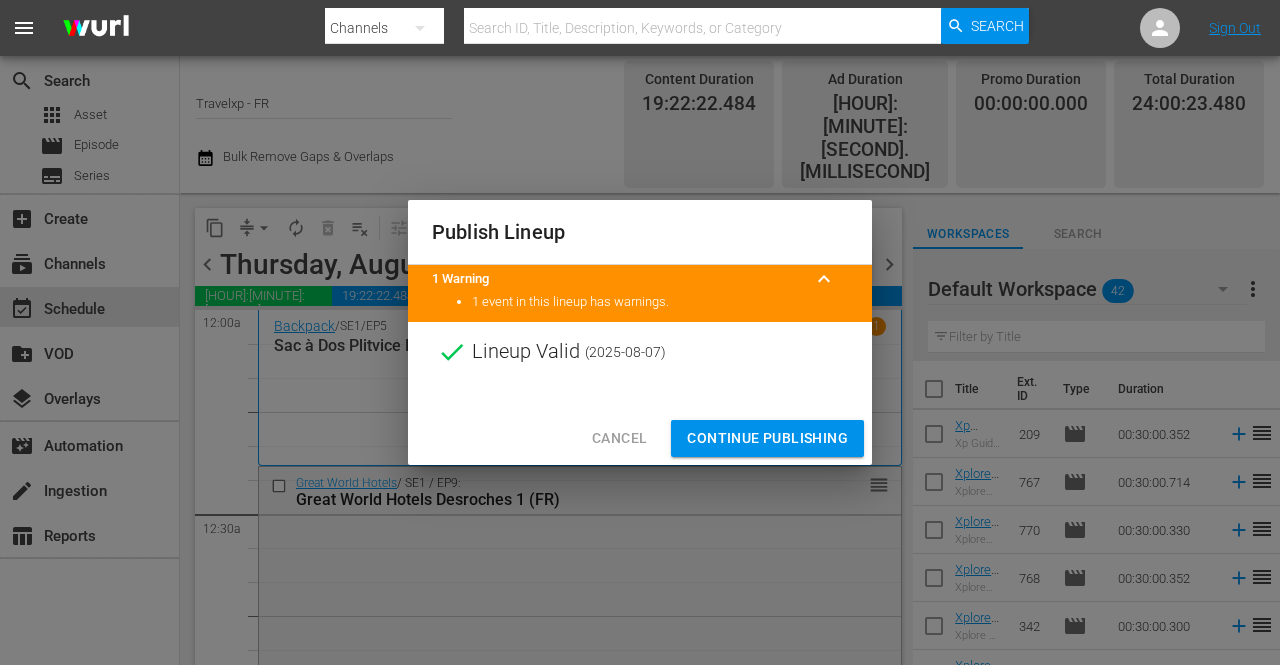 click on "Continue Publishing" at bounding box center [767, 438] 